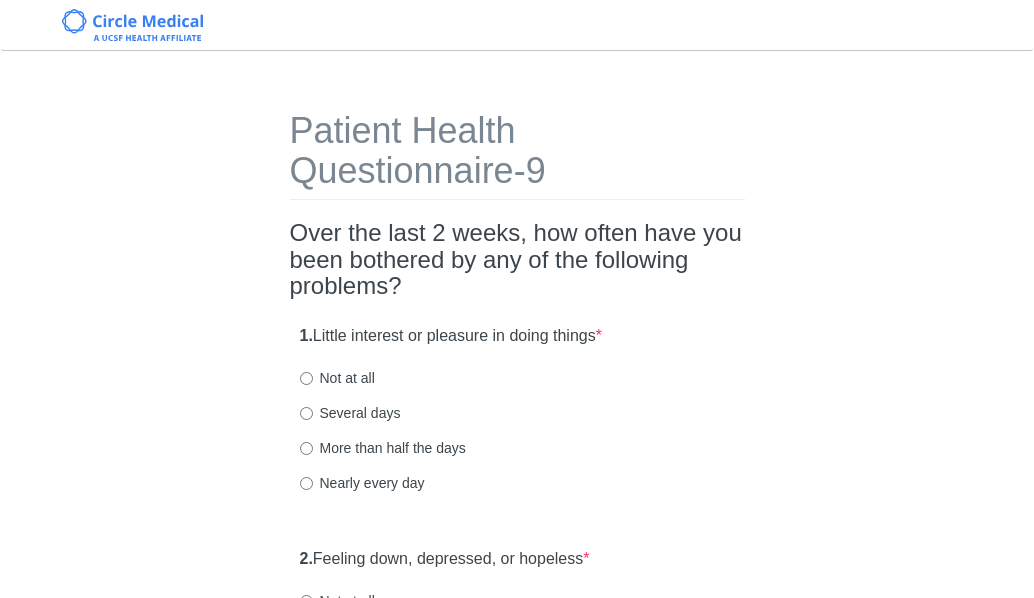 scroll, scrollTop: 200, scrollLeft: 0, axis: vertical 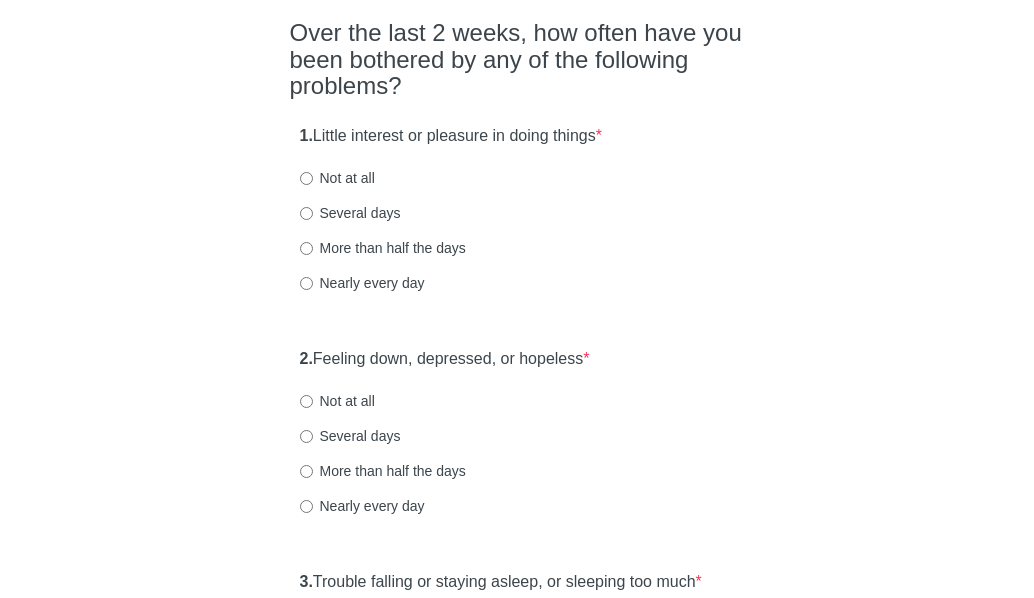 click on "Patient Health Questionnaire-9 Over the last 2 weeks, how often have you been bothered by any of the following problems? 1.  Little interest or pleasure in doing things  * Not at all Several days More than half the days Nearly every day 2.  Feeling down, depressed, or hopeless  * Not at all Several days More than half the days Nearly every day 3.  Trouble falling or staying asleep, or sleeping too much  * Not at all Several days More than half the days Nearly every day 4.  Feeling tired or having little energy  * Not at all Several days More than half the days Nearly every day 5.  Poor appetite or overeating  * Not at all Several days More than half the days Nearly every day 6.  Feeling bad about yourself or that you are a failure or have let yourself or your family down  * Not at all Several days More than half the days Nearly every day 7.  Trouble concentrating on things, such as reading the newspaper or watching television  * Not at all Several days More than half the days Nearly every day 8.   * 9.   *" at bounding box center (517, 1053) 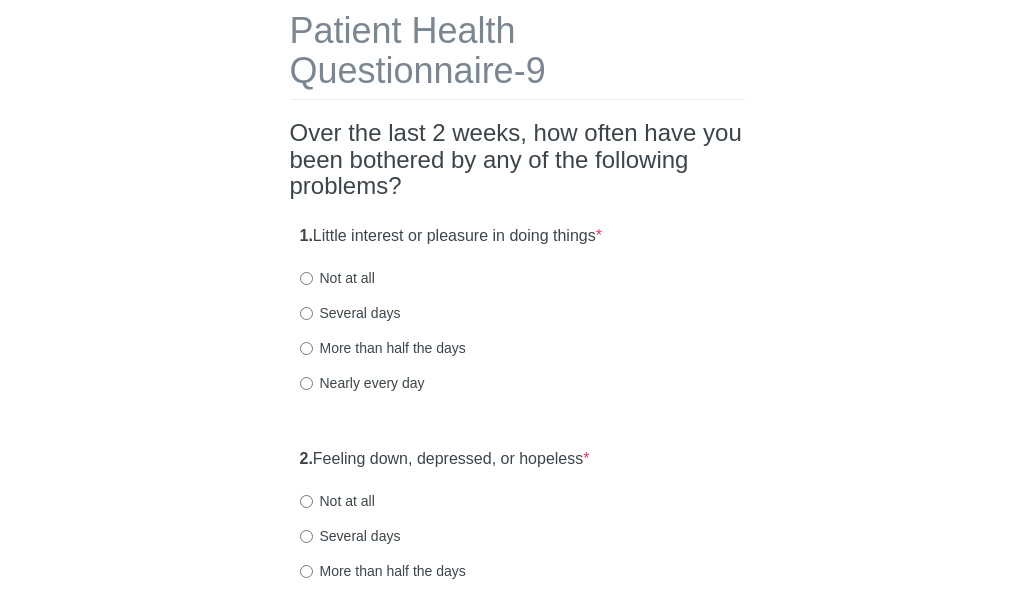 scroll, scrollTop: 200, scrollLeft: 0, axis: vertical 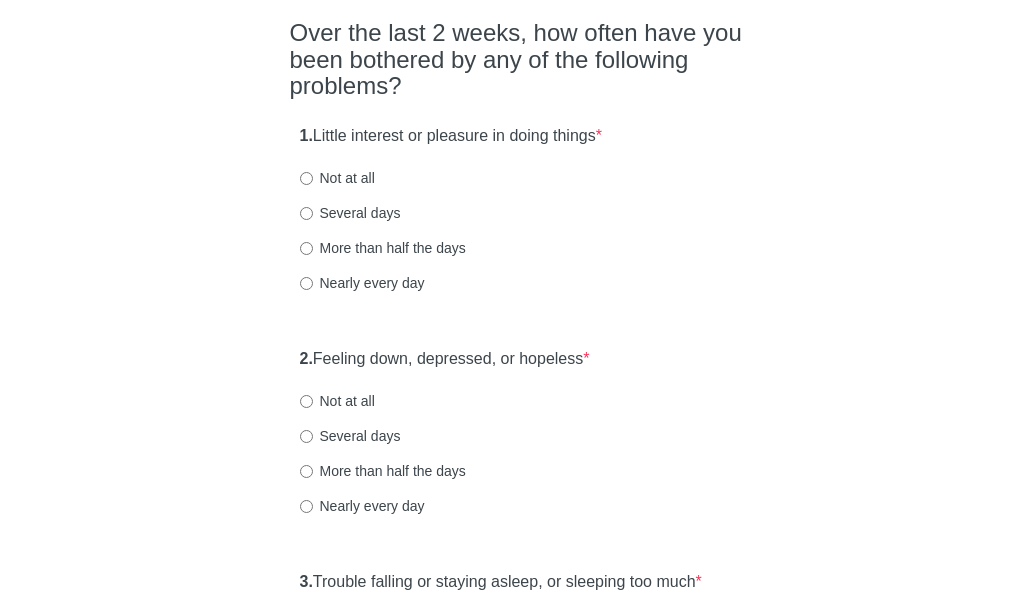 click on "Not at all" at bounding box center (337, 401) 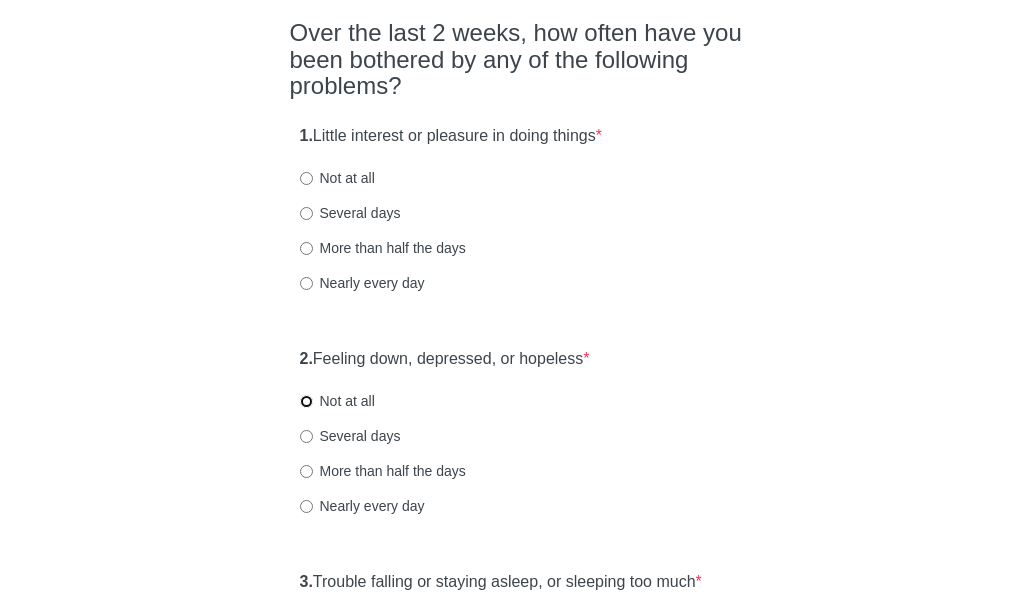 click on "Not at all" at bounding box center (306, 401) 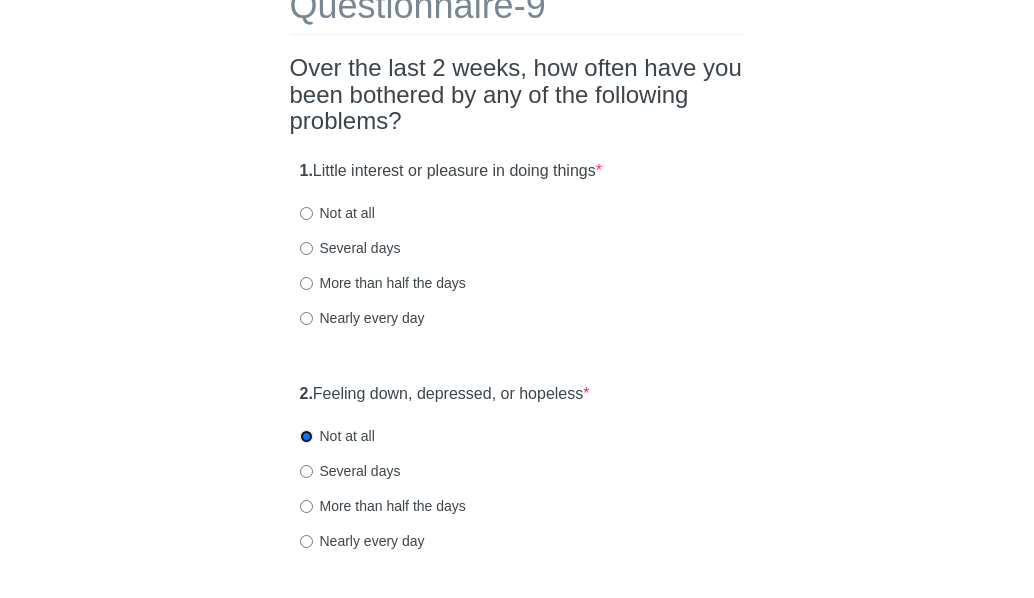 scroll, scrollTop: 200, scrollLeft: 0, axis: vertical 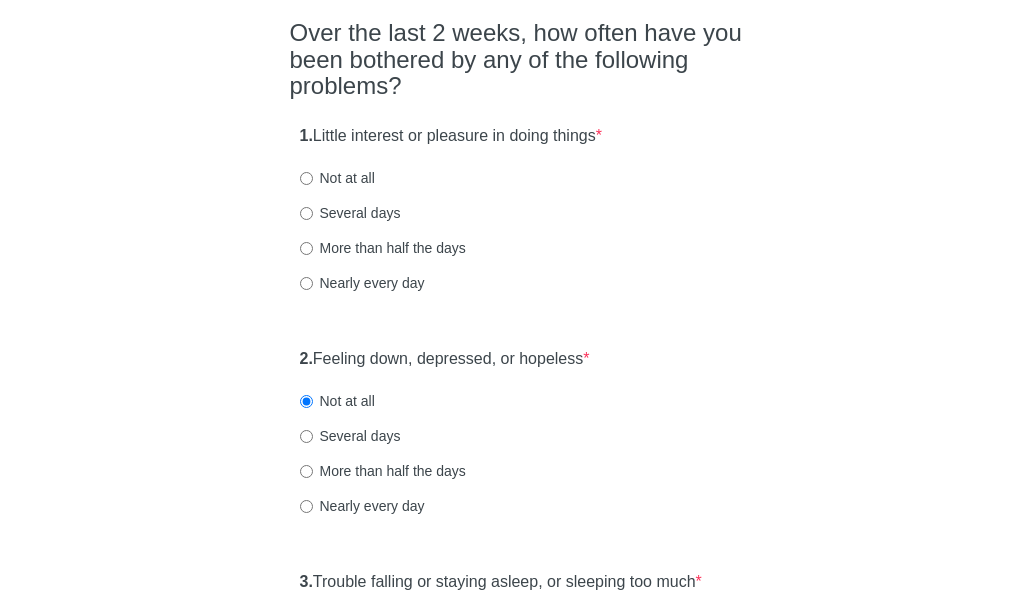 click on "Several days" at bounding box center [350, 436] 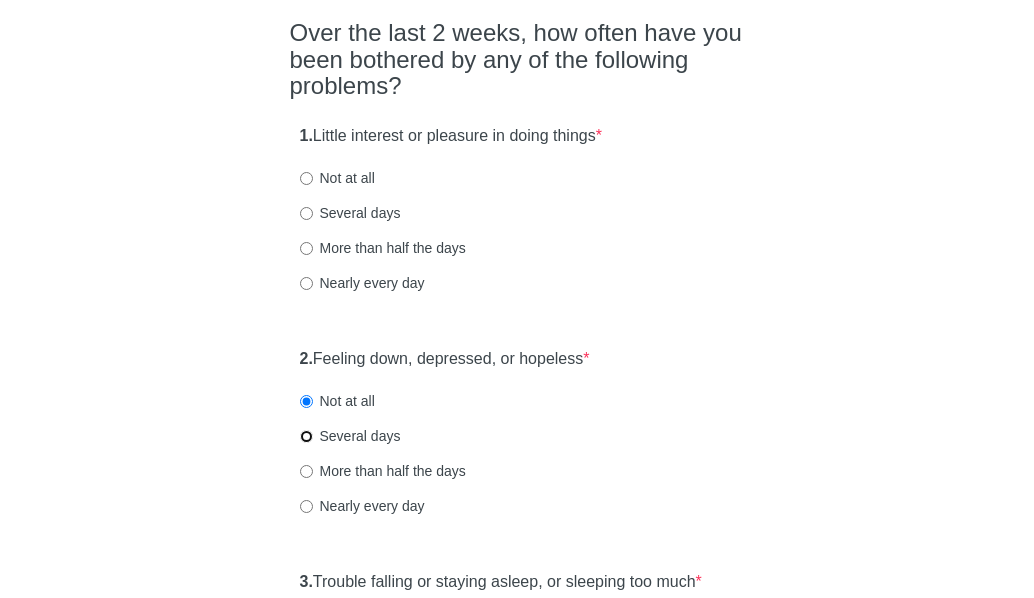 radio on "true" 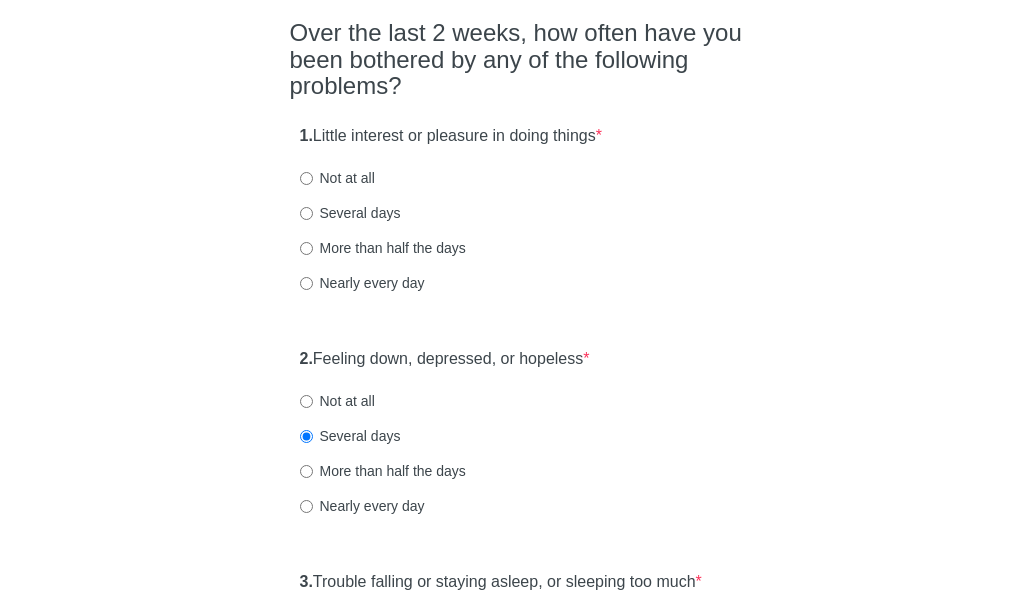 click on "Patient Health Questionnaire-9 Over the last 2 weeks, how often have you been bothered by any of the following problems? 1.  Little interest or pleasure in doing things  * Not at all Several days More than half the days Nearly every day 2.  Feeling down, depressed, or hopeless  * Not at all Several days More than half the days Nearly every day 3.  Trouble falling or staying asleep, or sleeping too much  * Not at all Several days More than half the days Nearly every day 4.  Feeling tired or having little energy  * Not at all Several days More than half the days Nearly every day 5.  Poor appetite or overeating  * Not at all Several days More than half the days Nearly every day 6.  Feeling bad about yourself or that you are a failure or have let yourself or your family down  * Not at all Several days More than half the days Nearly every day 7.  Trouble concentrating on things, such as reading the newspaper or watching television  * Not at all Several days More than half the days Nearly every day 8.   * 9.   *" at bounding box center (517, 1053) 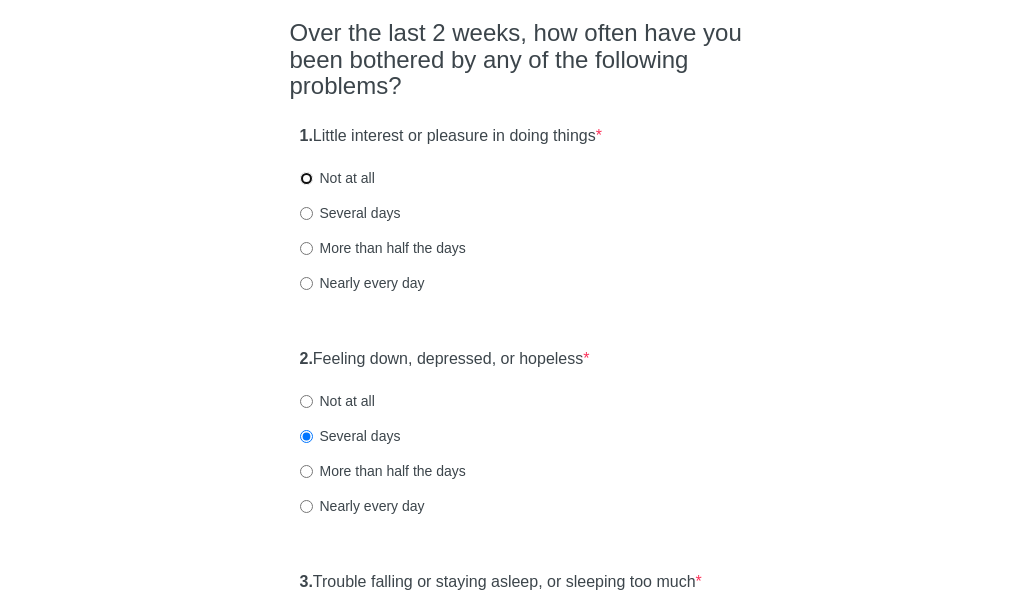 click on "Not at all" at bounding box center (306, 178) 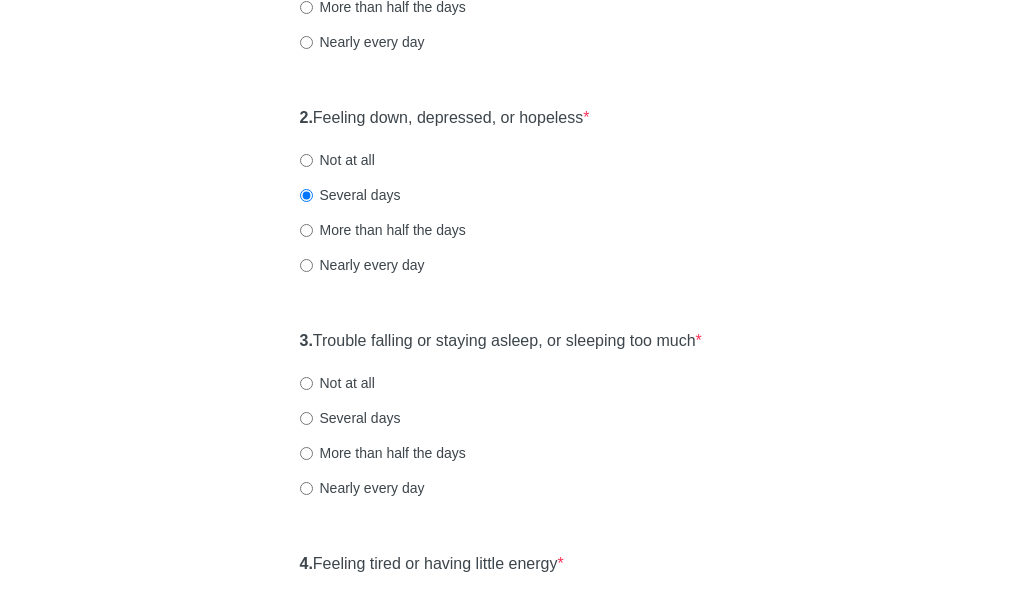 scroll, scrollTop: 500, scrollLeft: 0, axis: vertical 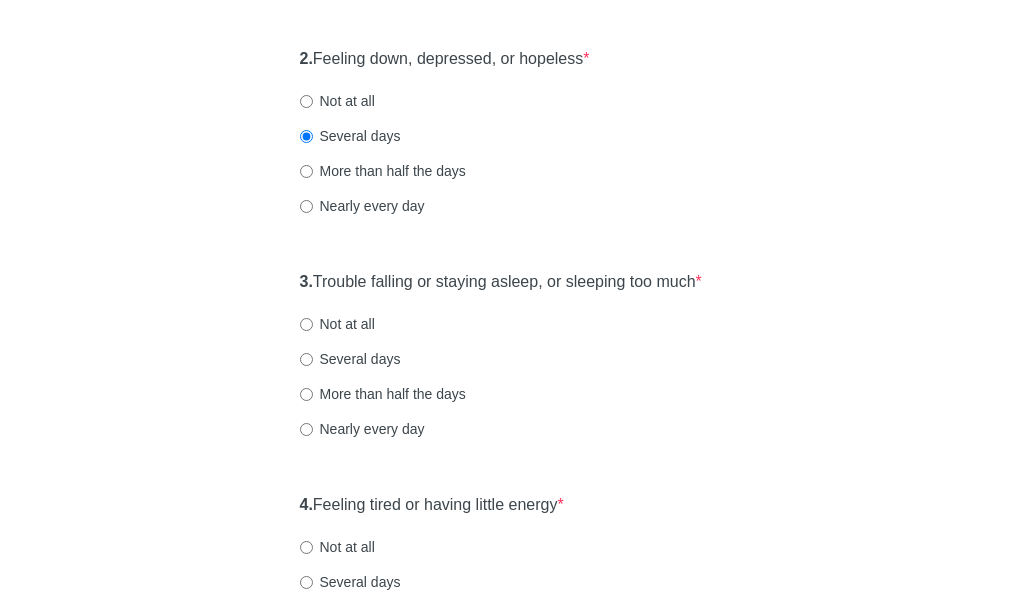 click on "Several days" at bounding box center (350, 359) 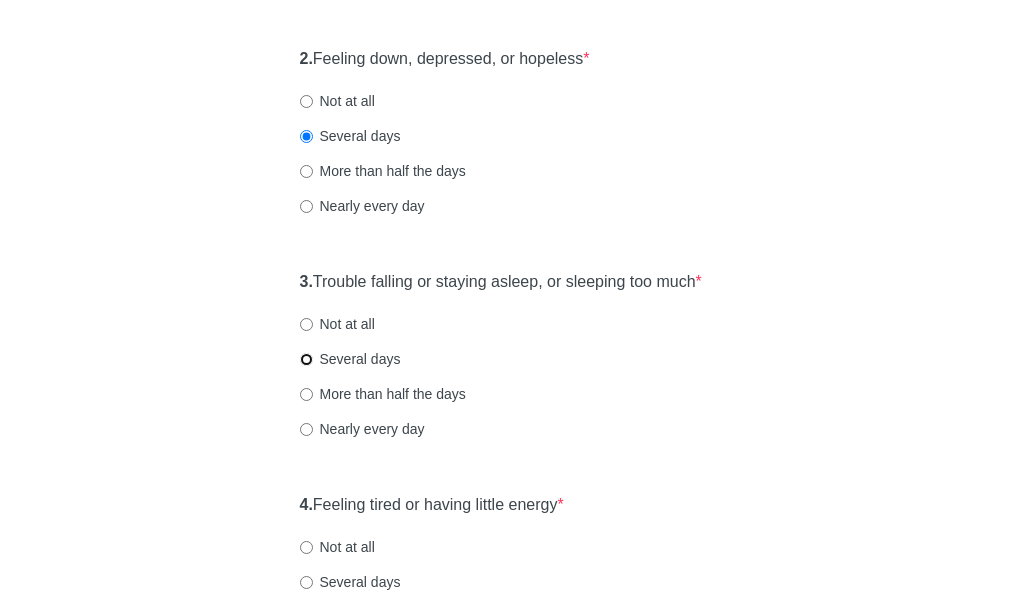 click on "Several days" at bounding box center [306, 359] 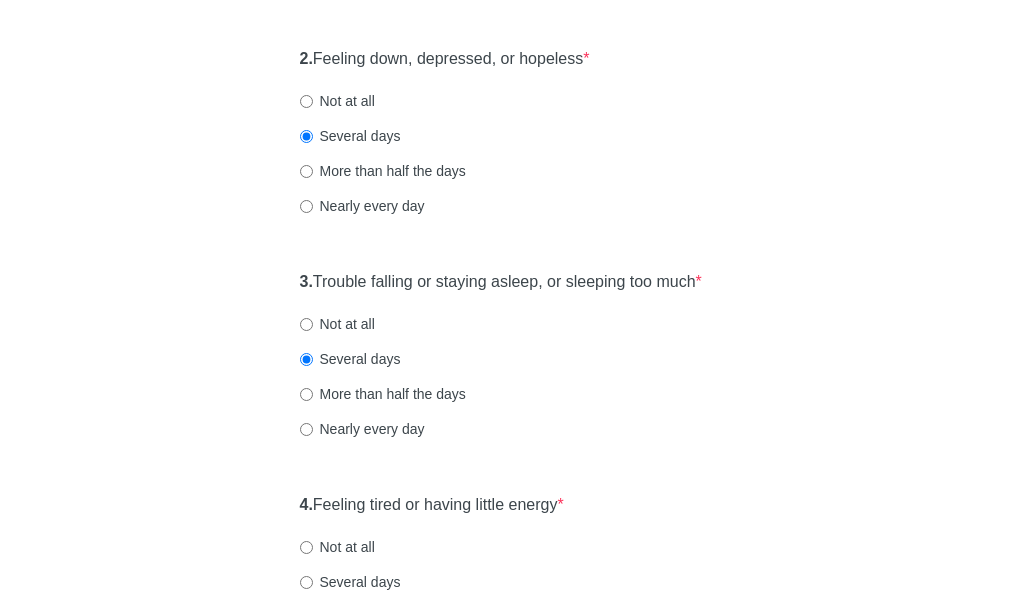 click on "More than half the days" at bounding box center [383, 394] 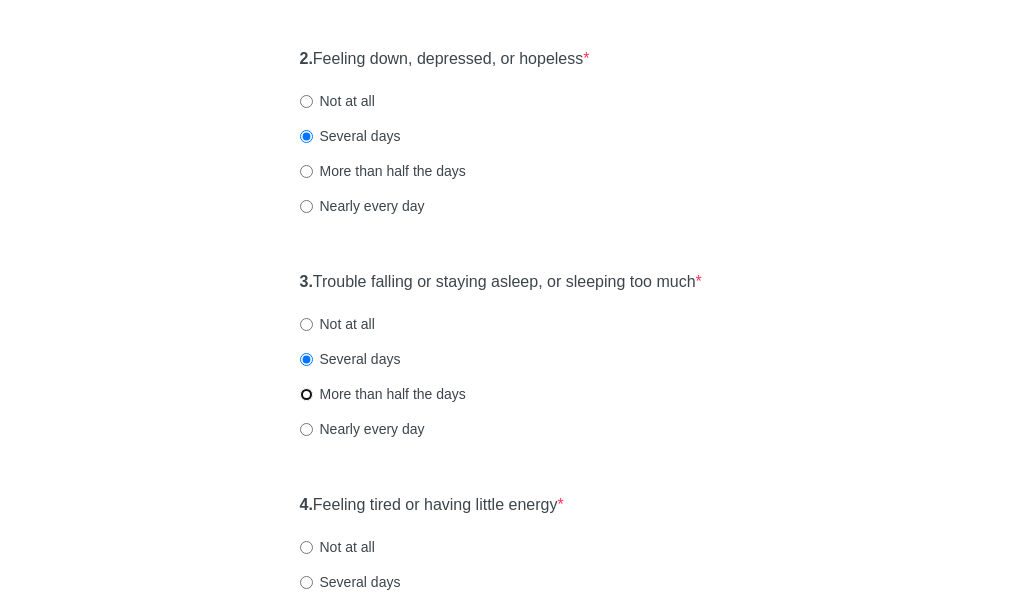 radio on "true" 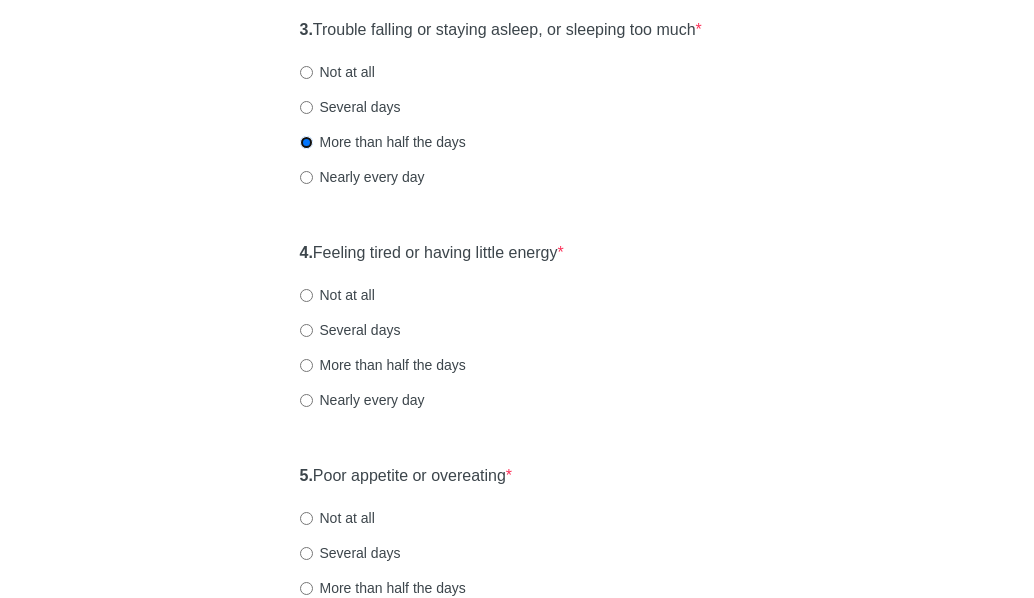 scroll, scrollTop: 800, scrollLeft: 0, axis: vertical 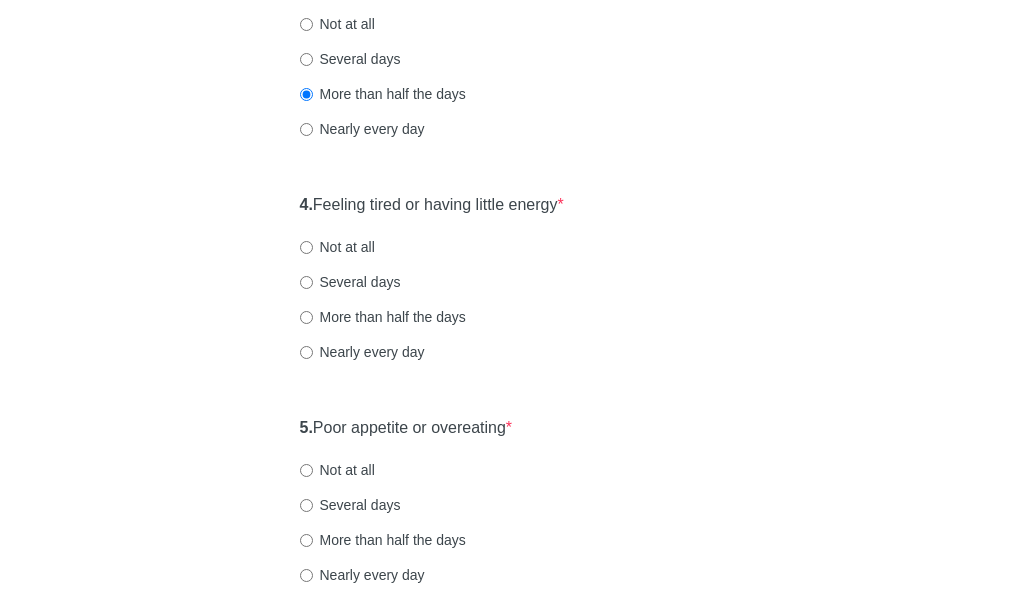 click on "Not at all" at bounding box center [337, 247] 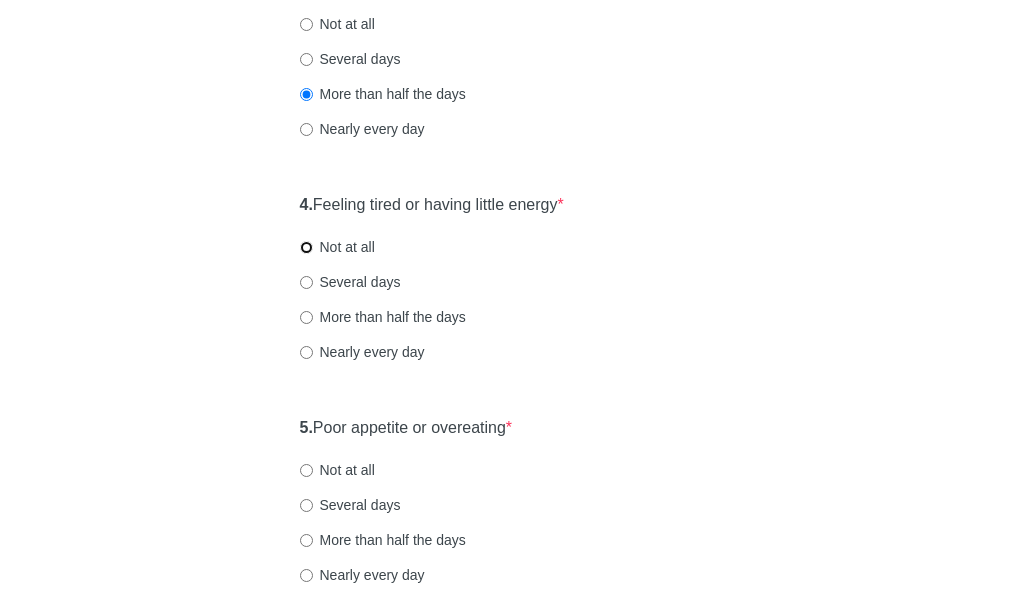 click on "Not at all" at bounding box center [306, 247] 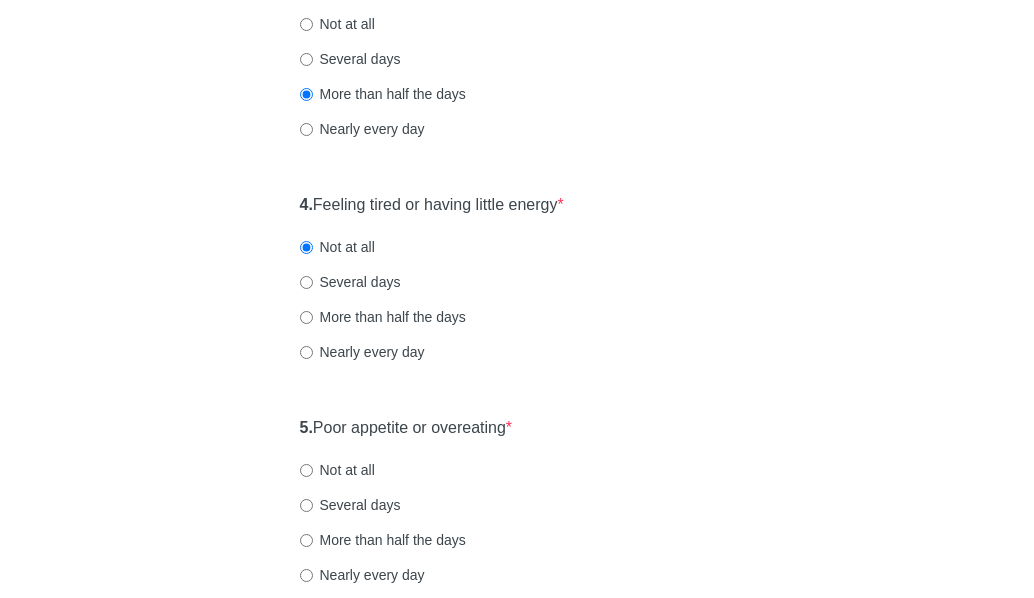 click on "Patient Health Questionnaire-9 Over the last 2 weeks, how often have you been bothered by any of the following problems? 1.  Little interest or pleasure in doing things  * Not at all Several days More than half the days Nearly every day 2.  Feeling down, depressed, or hopeless  * Not at all Several days More than half the days Nearly every day 3.  Trouble falling or staying asleep, or sleeping too much  * Not at all Several days More than half the days Nearly every day 4.  Feeling tired or having little energy  * Not at all Several days More than half the days Nearly every day 5.  Poor appetite or overeating  * Not at all Several days More than half the days Nearly every day 6.  Feeling bad about yourself or that you are a failure or have let yourself or your family down  * Not at all Several days More than half the days Nearly every day 7.  Trouble concentrating on things, such as reading the newspaper or watching television  * Not at all Several days More than half the days Nearly every day 8.   * 9.   *" at bounding box center [517, 453] 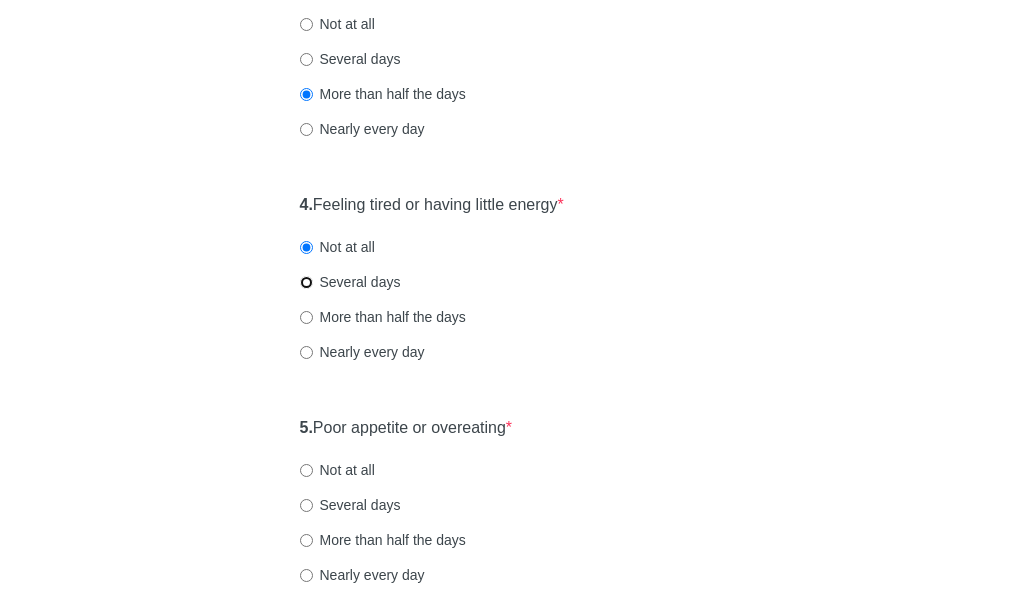 radio on "true" 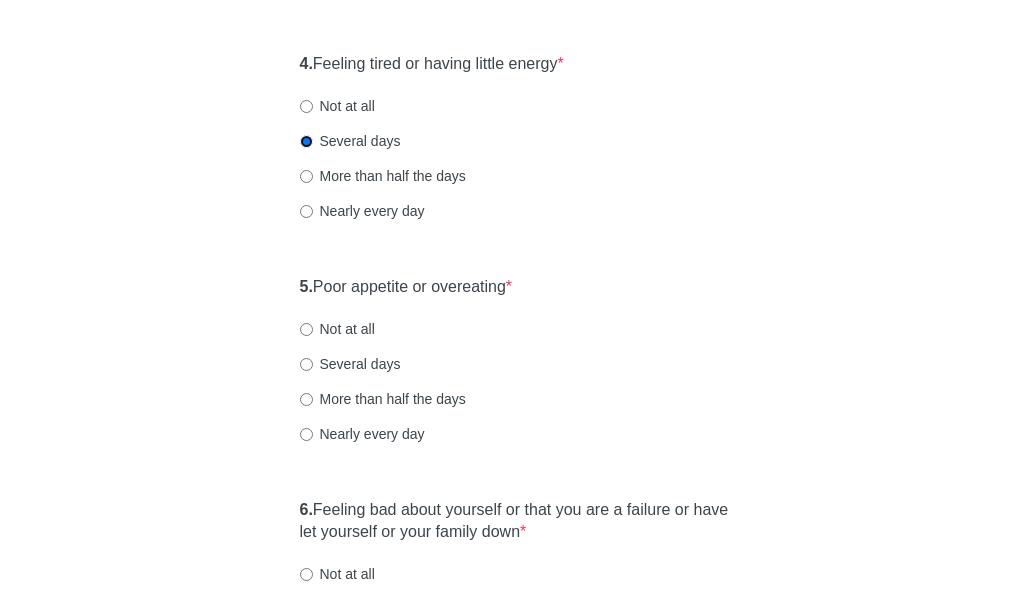 scroll, scrollTop: 1000, scrollLeft: 0, axis: vertical 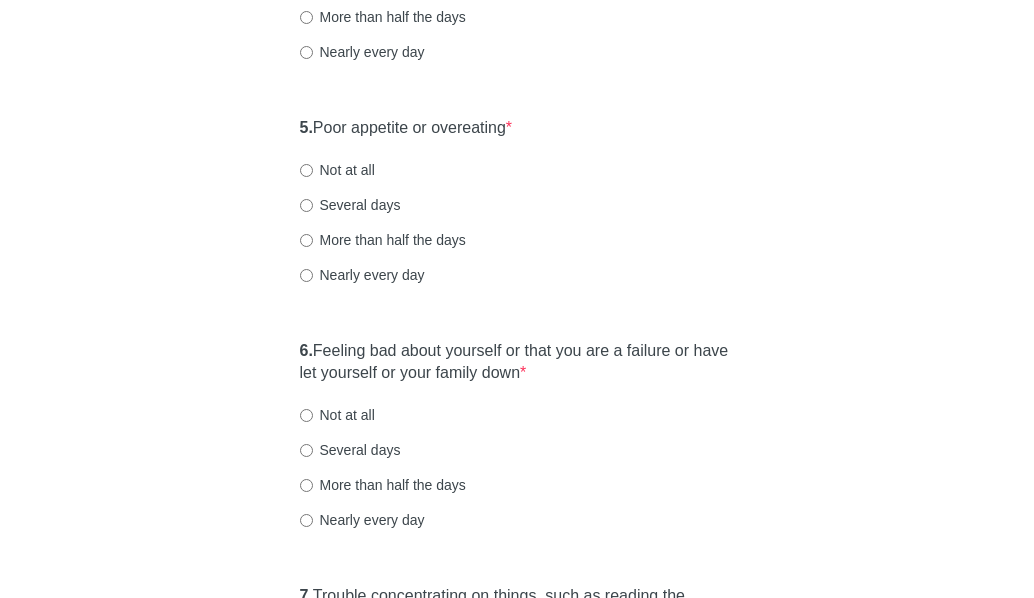click on "Not at all" at bounding box center (337, 170) 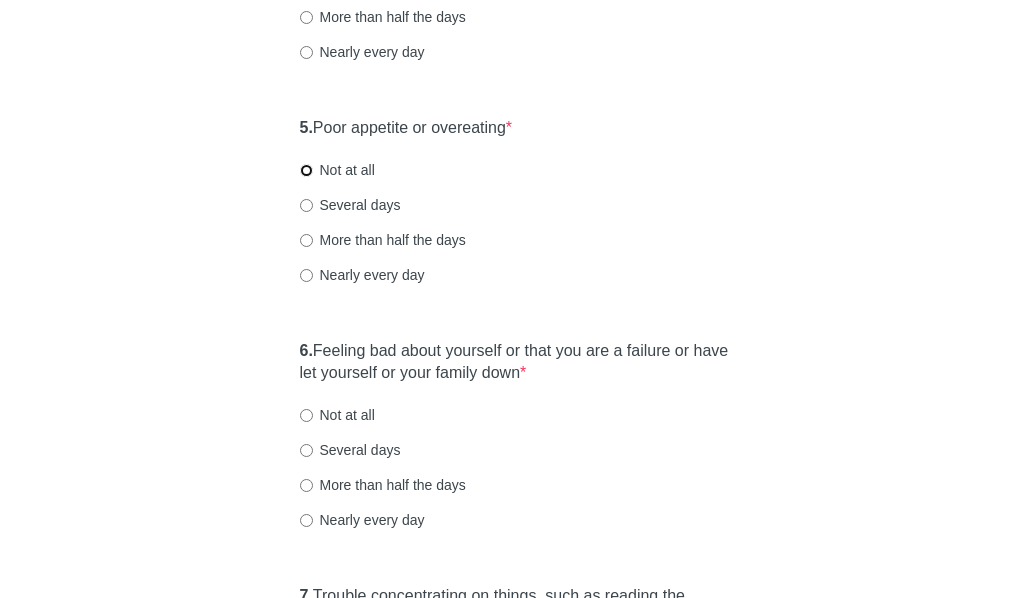 click on "Not at all" at bounding box center (306, 170) 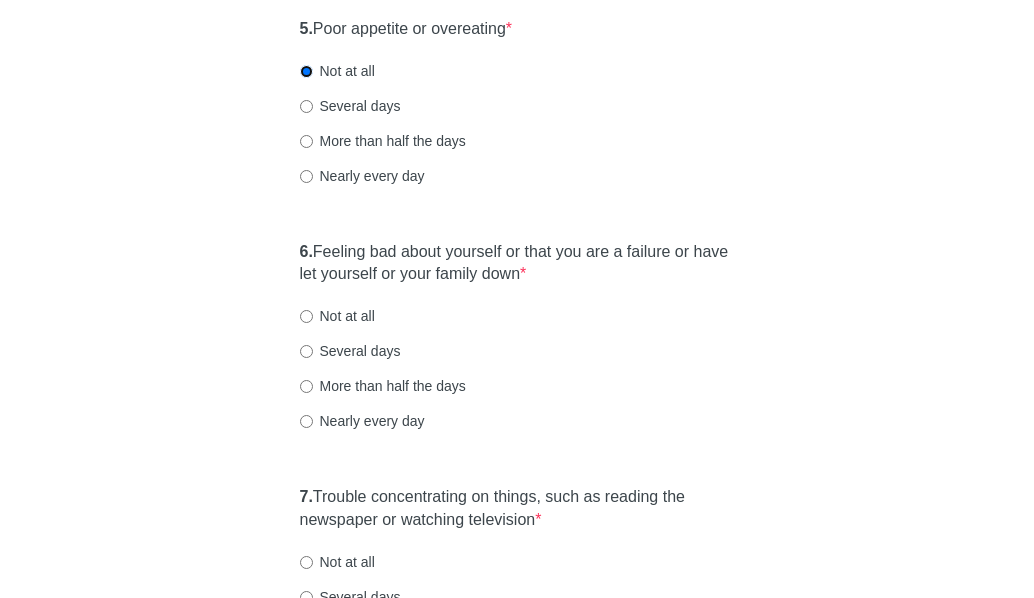 scroll, scrollTop: 1200, scrollLeft: 0, axis: vertical 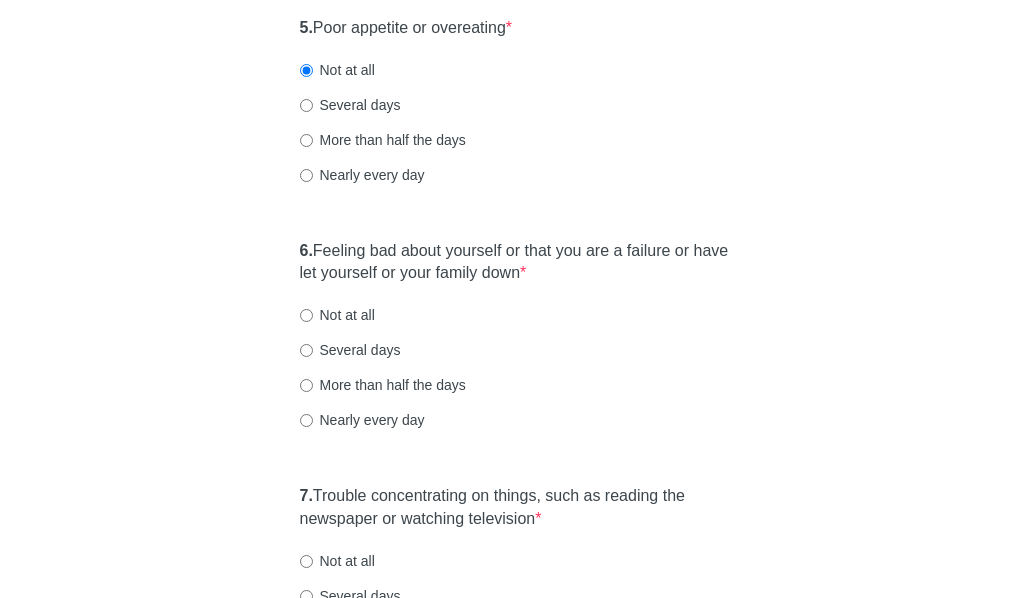 click on "Not at all" at bounding box center [337, 315] 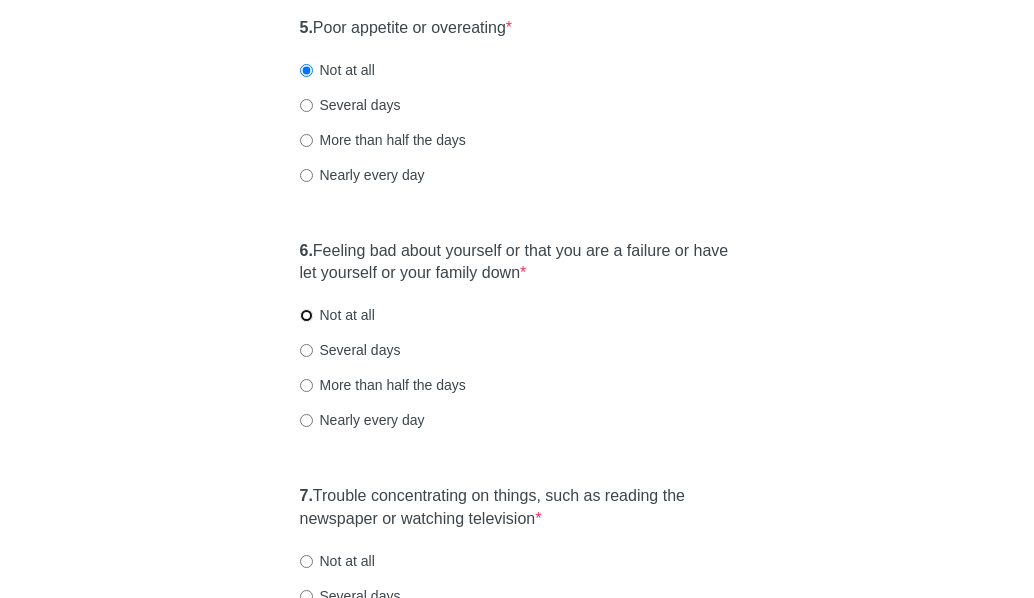 radio on "true" 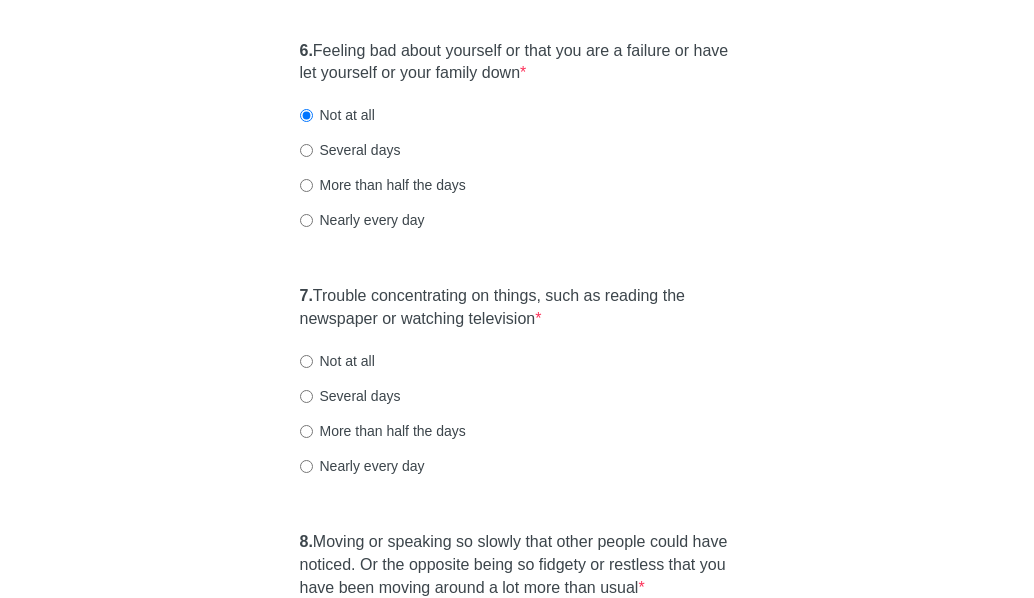 click on "Not at all" at bounding box center (337, 361) 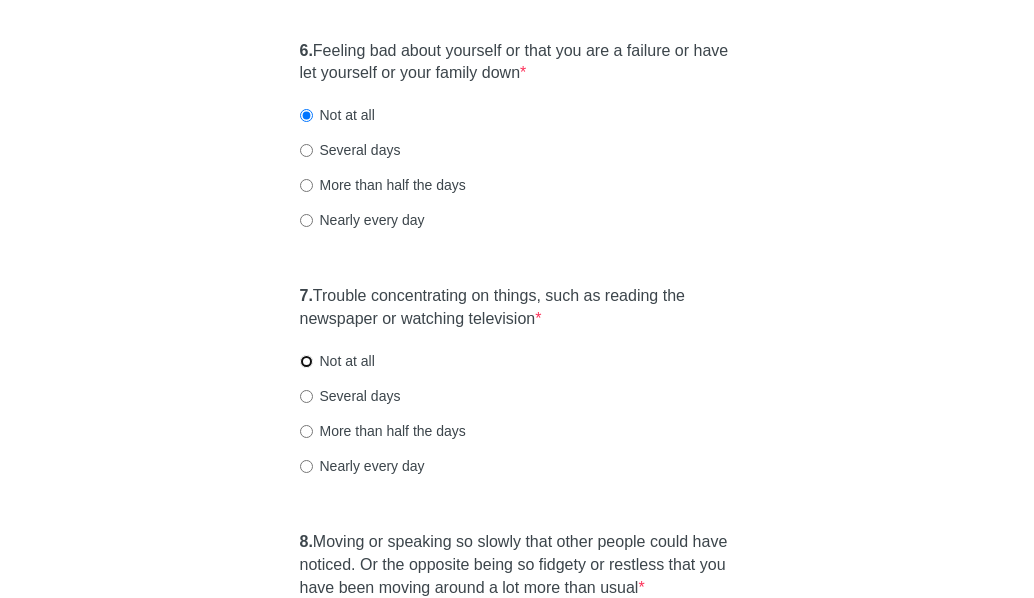 radio on "true" 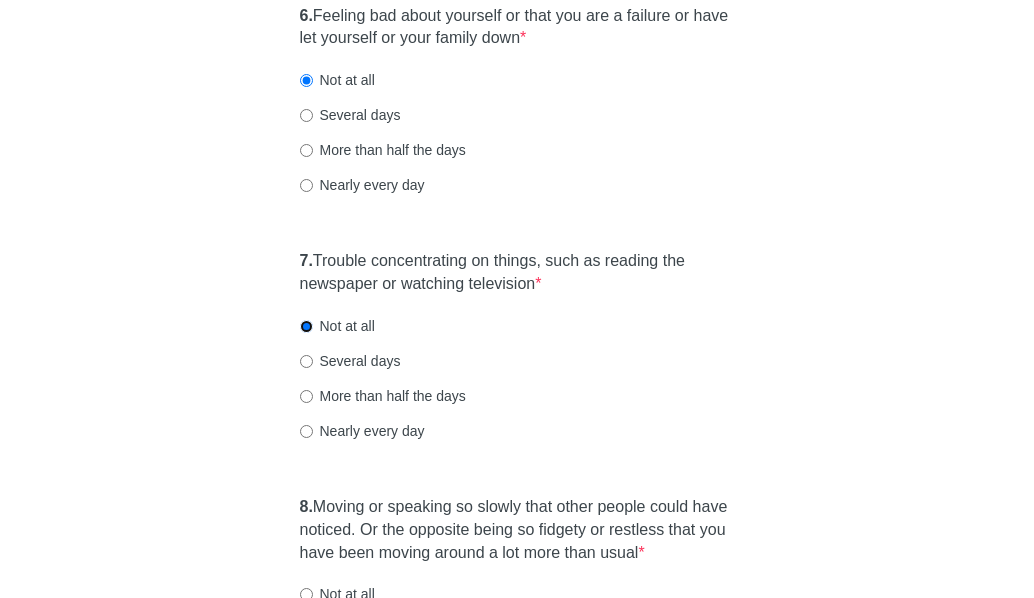 scroll, scrollTop: 1400, scrollLeft: 0, axis: vertical 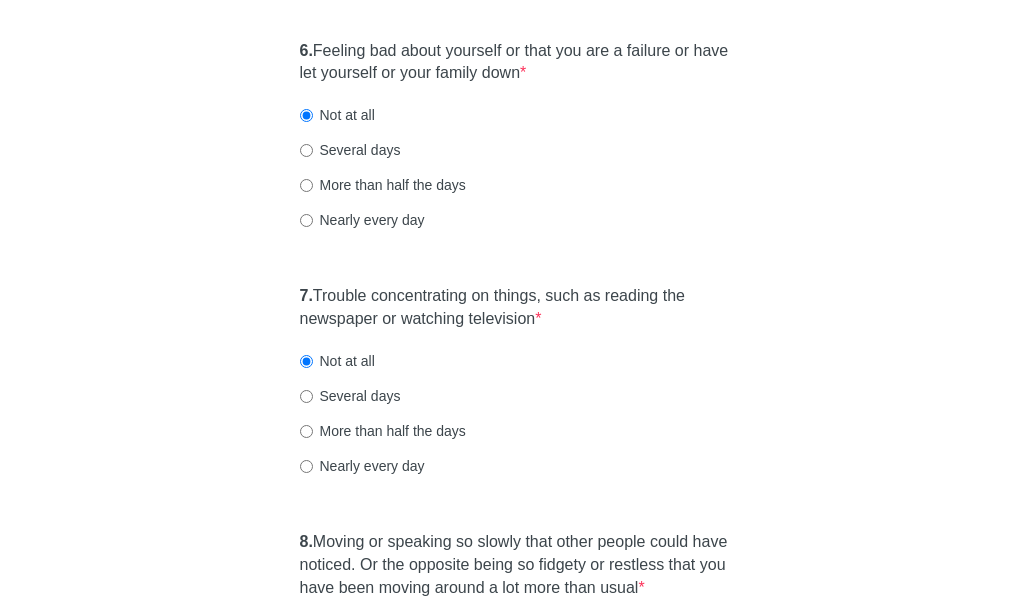 click on "Several days" at bounding box center (350, 150) 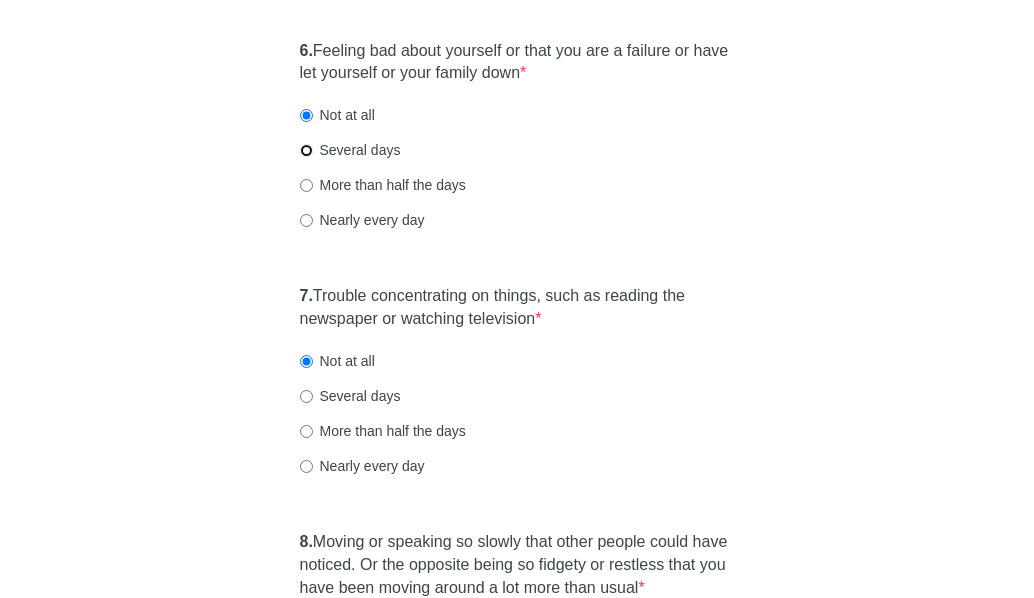click on "Several days" at bounding box center (306, 150) 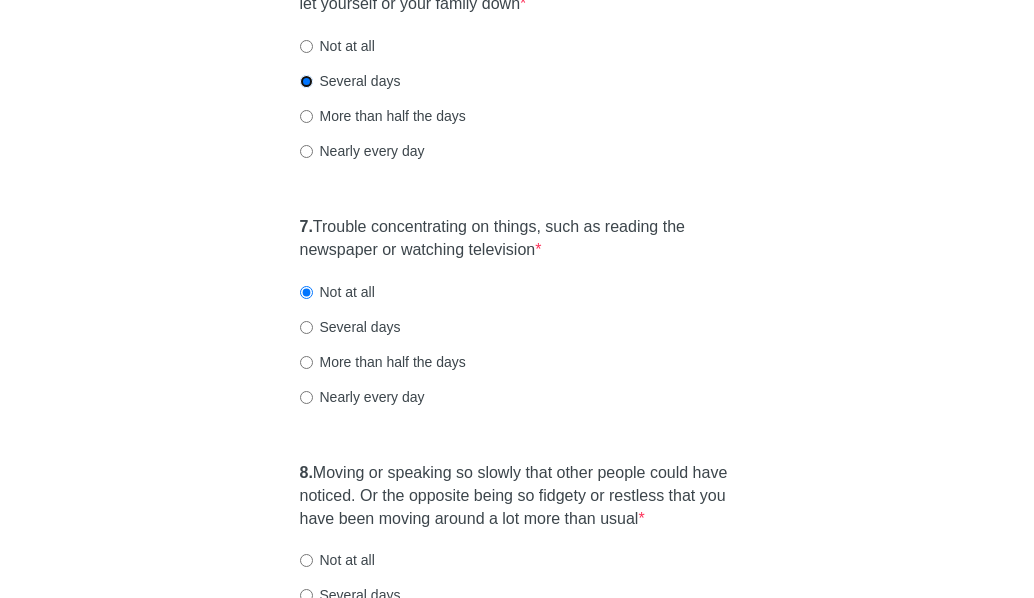 scroll, scrollTop: 1500, scrollLeft: 0, axis: vertical 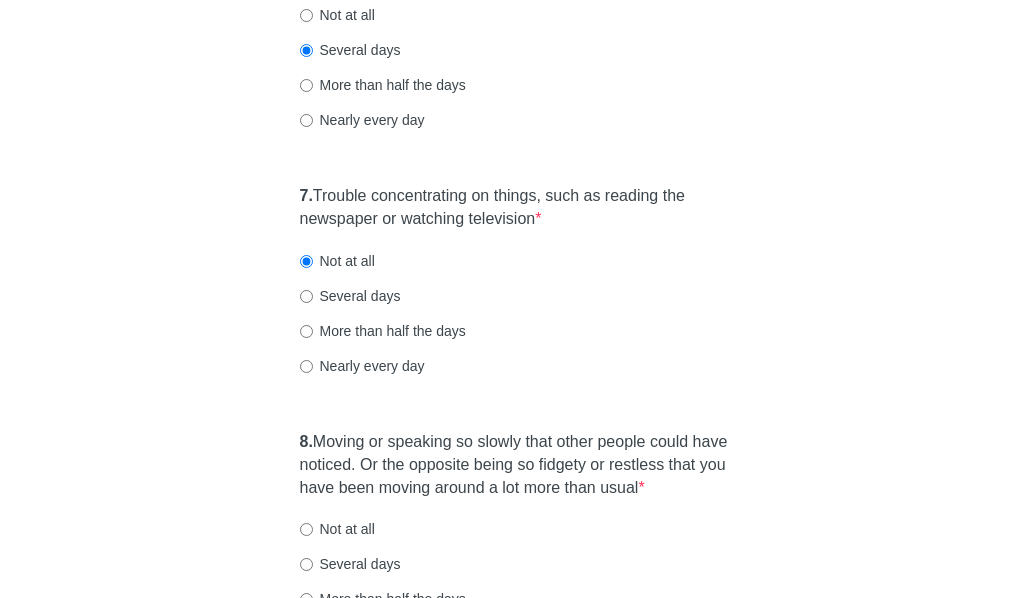 click on "More than half the days" at bounding box center (383, 331) 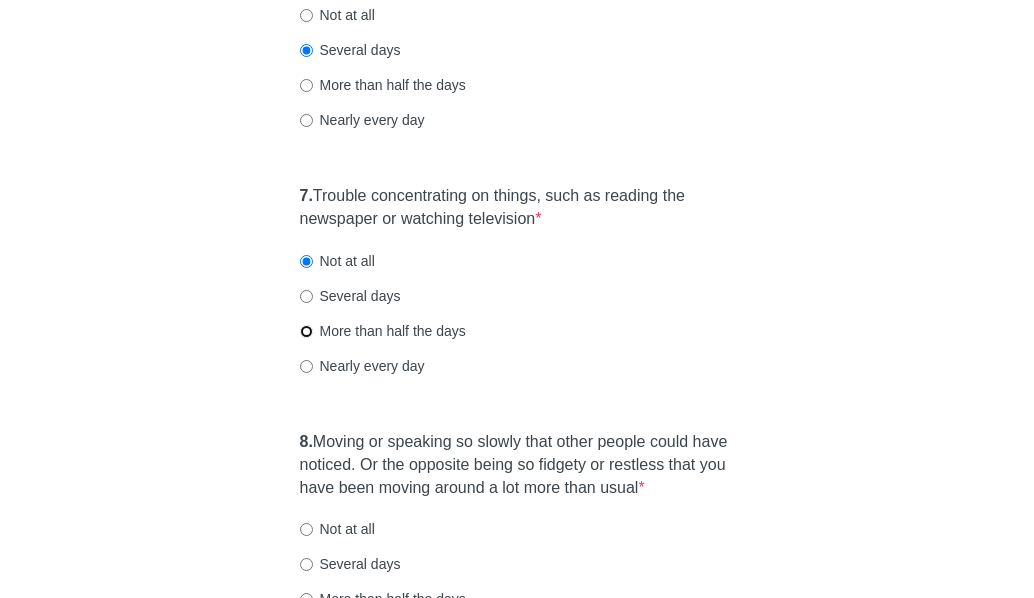 click on "More than half the days" at bounding box center [306, 331] 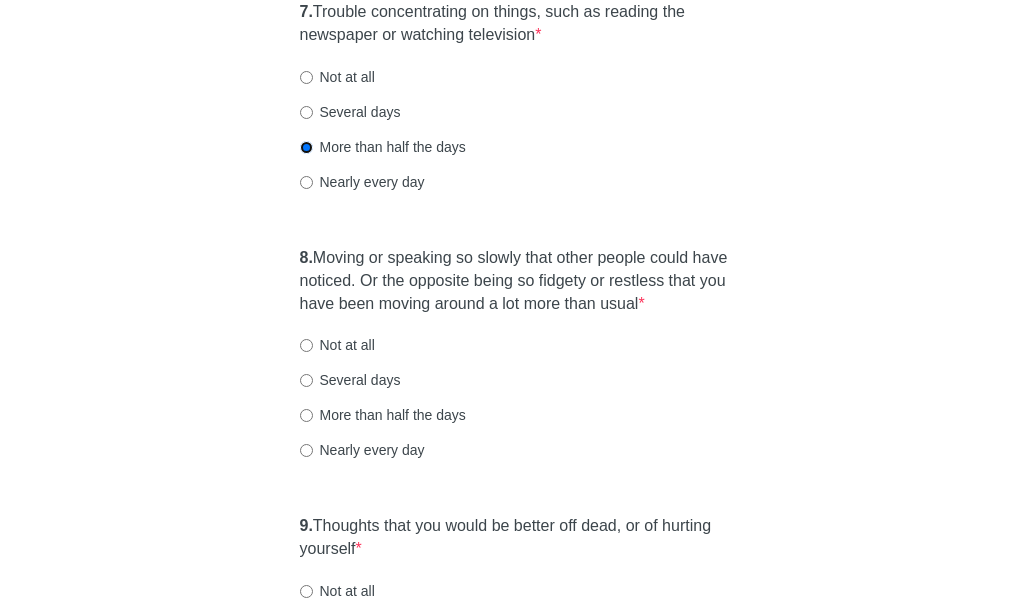 scroll, scrollTop: 1700, scrollLeft: 0, axis: vertical 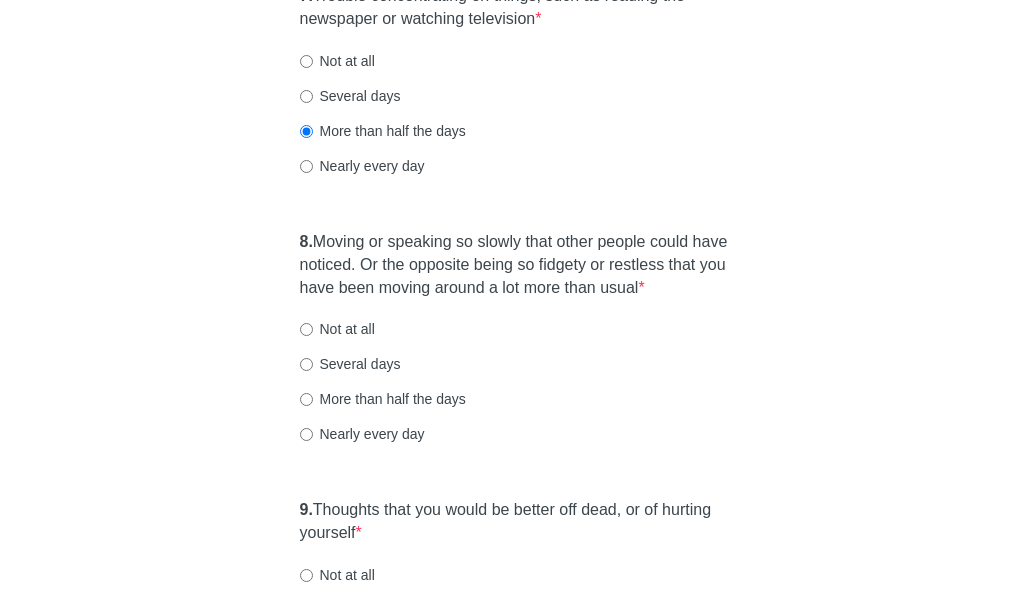 click on "Not at all" at bounding box center (337, 329) 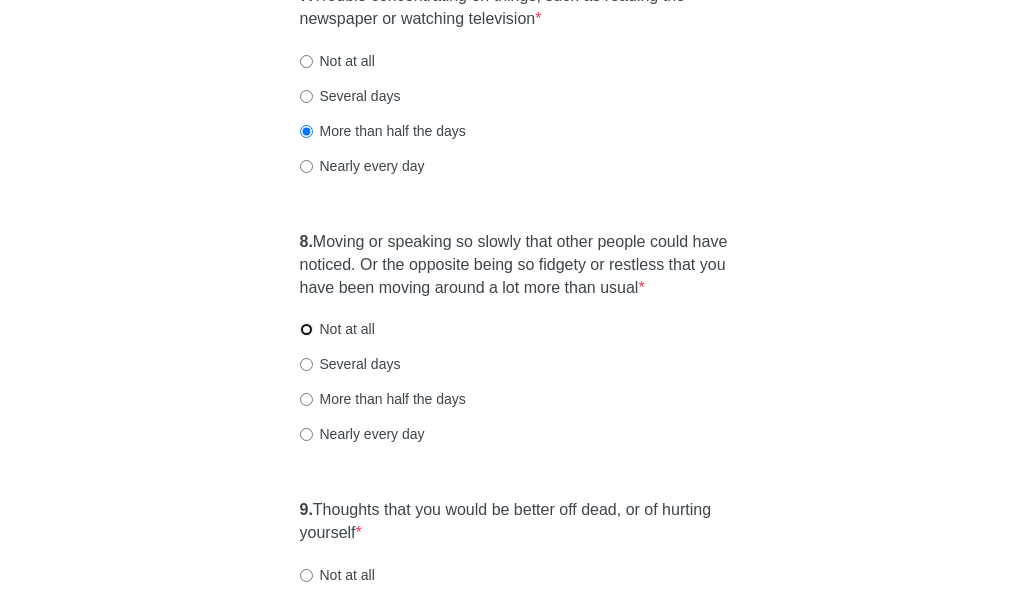 click on "Not at all" at bounding box center (306, 329) 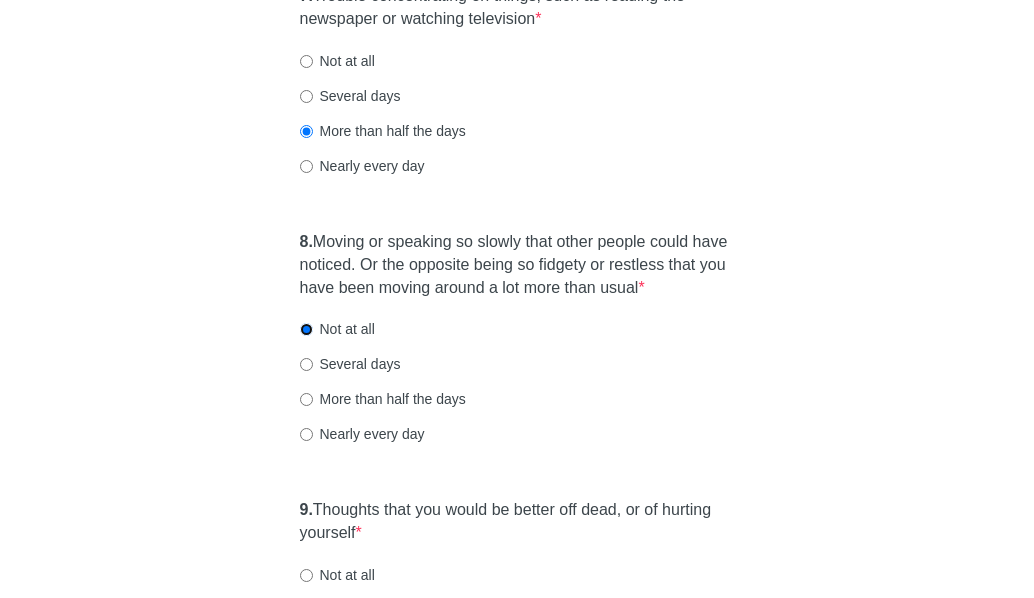 scroll, scrollTop: 1800, scrollLeft: 0, axis: vertical 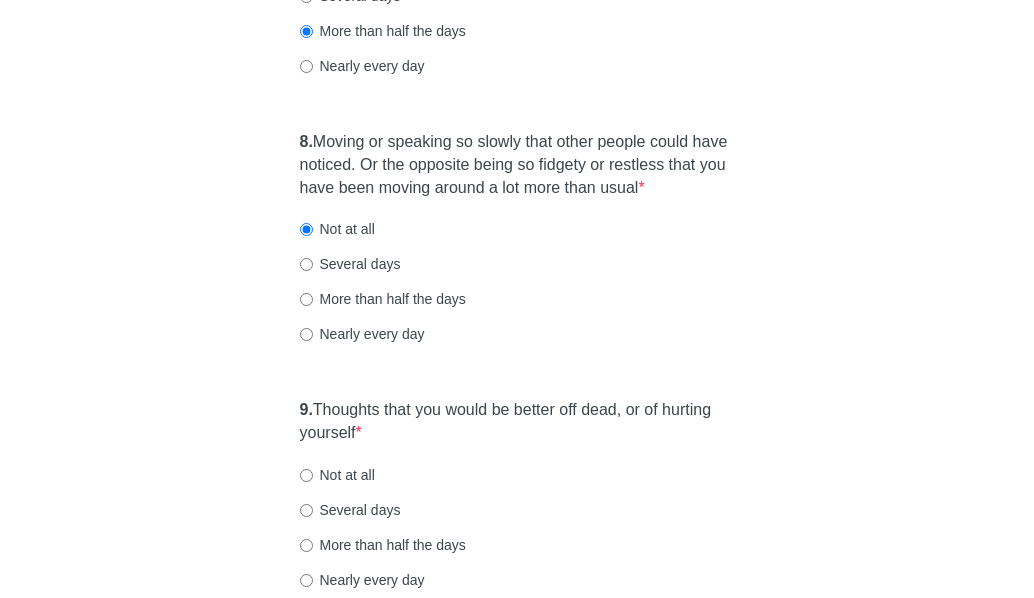 click on "Not at all" at bounding box center [337, 475] 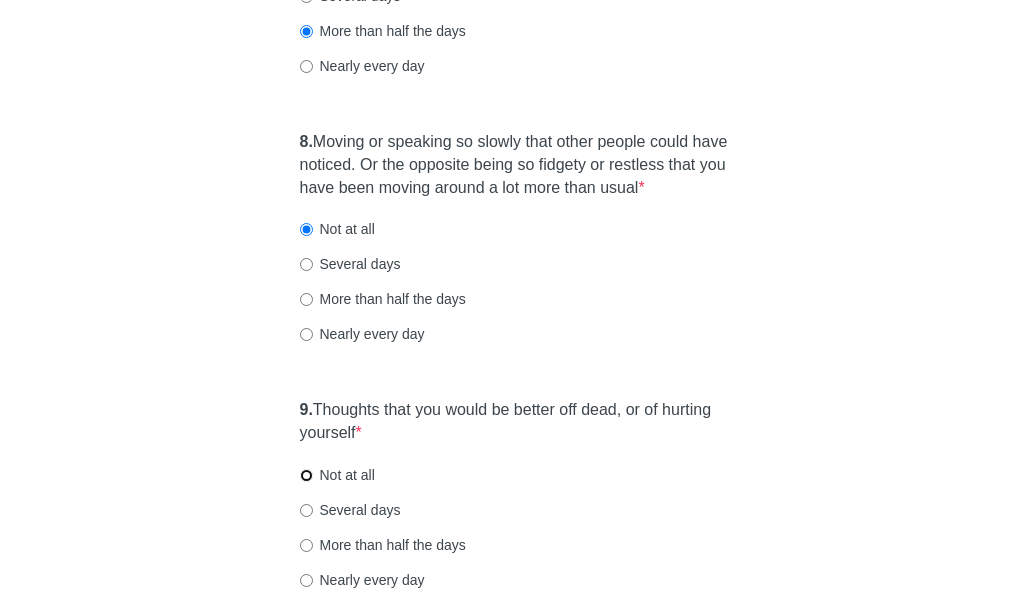 radio on "true" 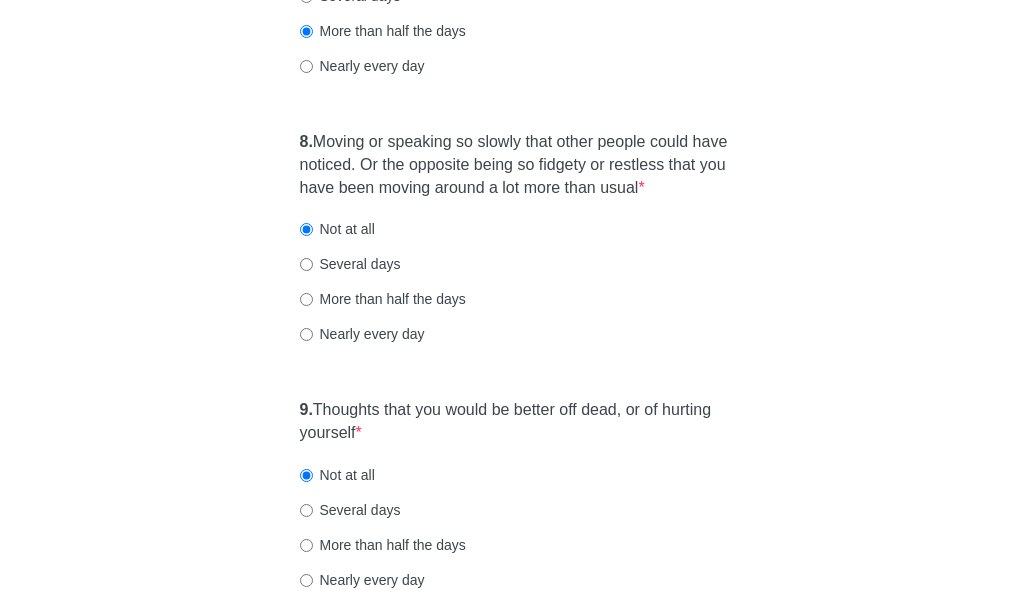 click on "Several days" at bounding box center (350, 264) 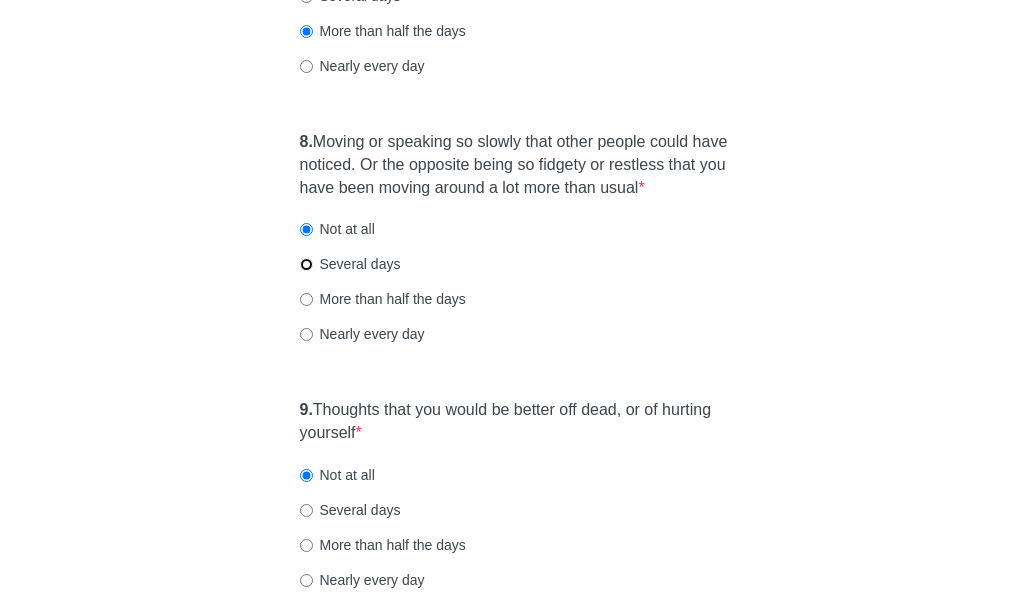 radio on "true" 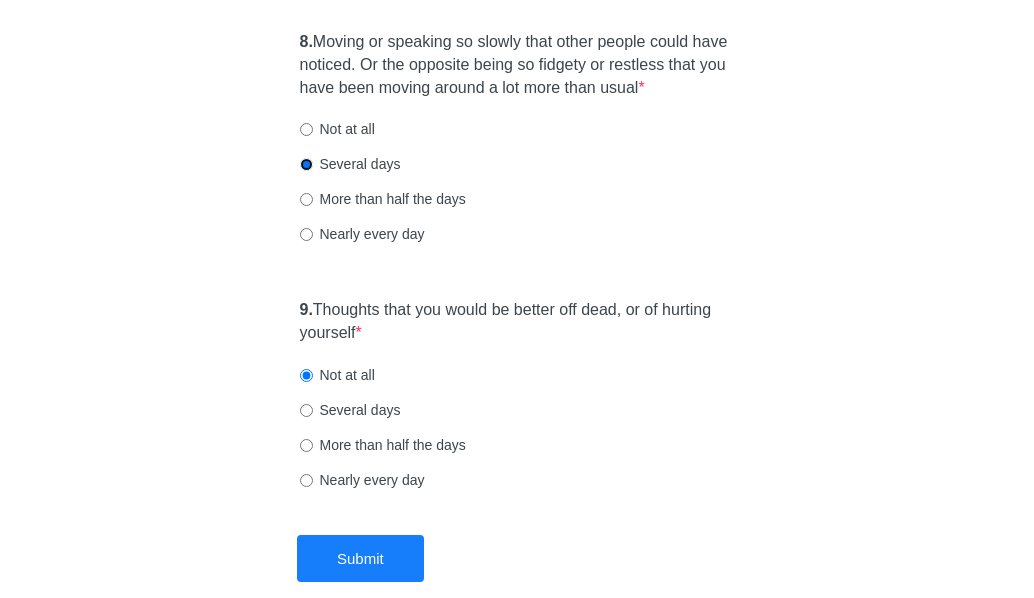 scroll, scrollTop: 2000, scrollLeft: 0, axis: vertical 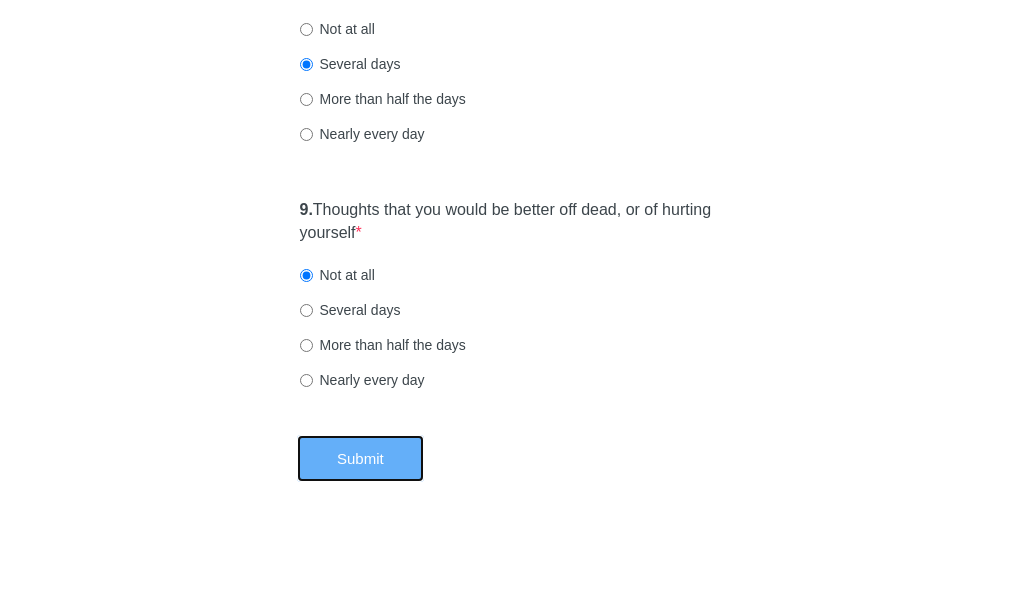 click on "Submit" at bounding box center [360, 458] 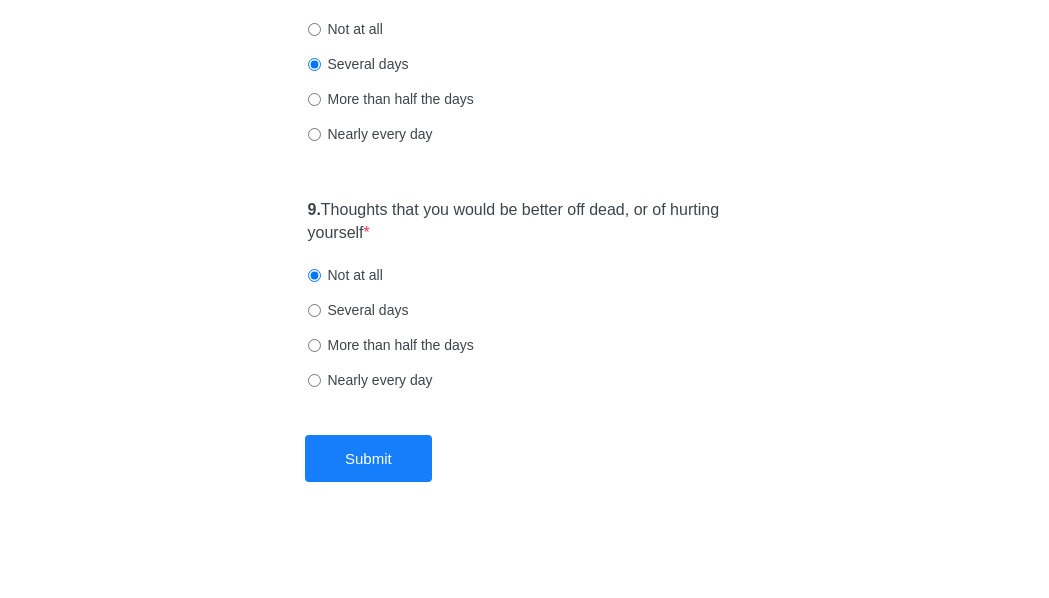 scroll, scrollTop: 0, scrollLeft: 0, axis: both 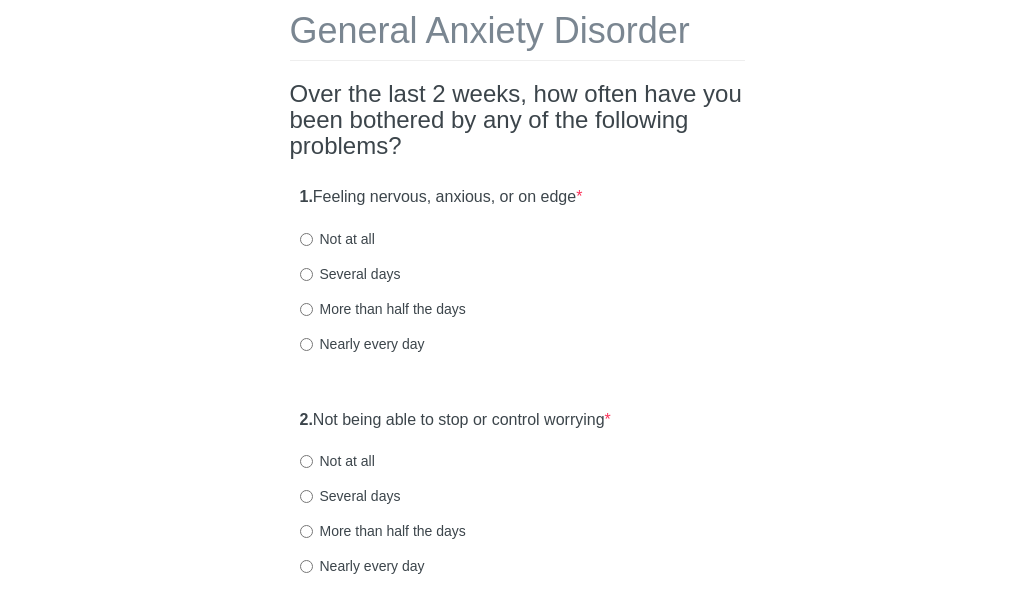 click on "Not at all" at bounding box center (337, 239) 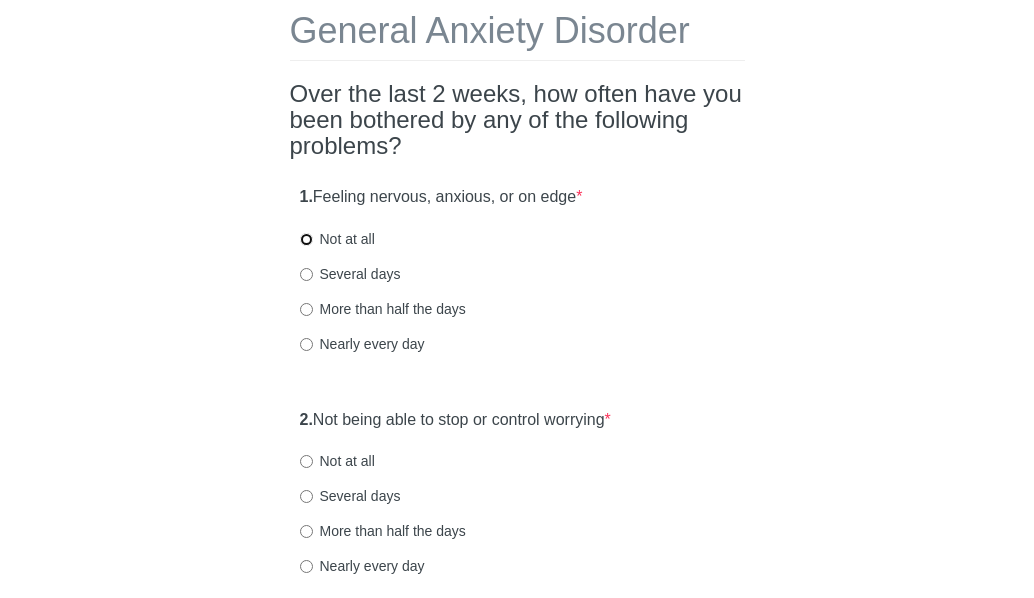 click on "Not at all" at bounding box center [306, 239] 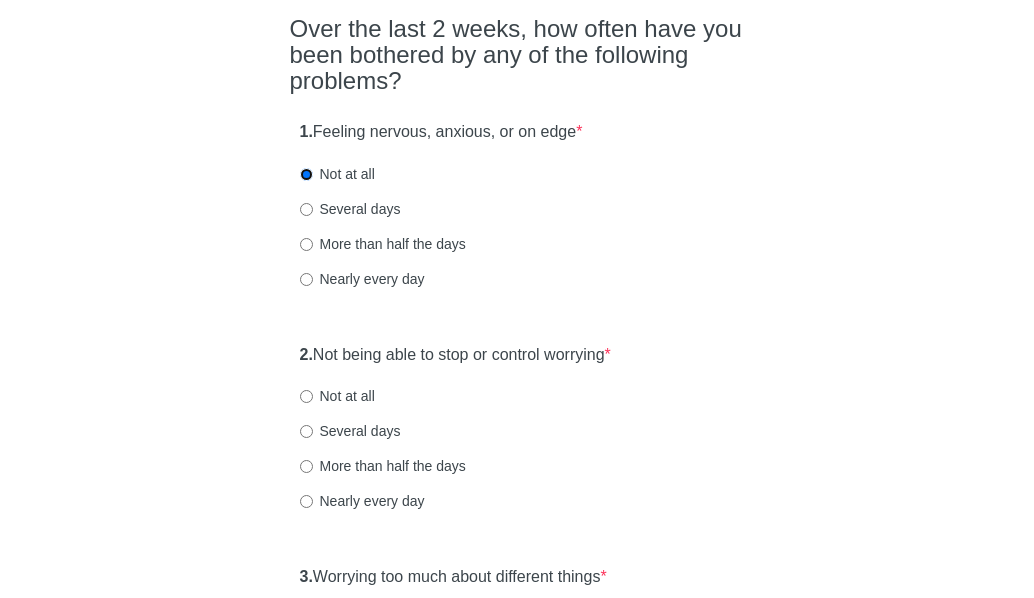 scroll, scrollTop: 200, scrollLeft: 0, axis: vertical 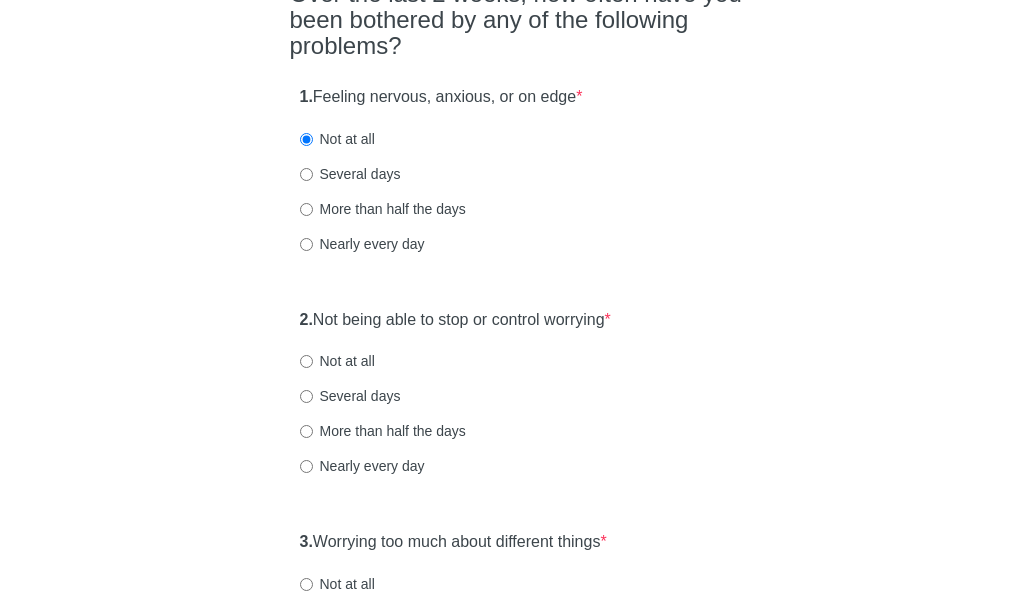 click on "Several days" at bounding box center (350, 174) 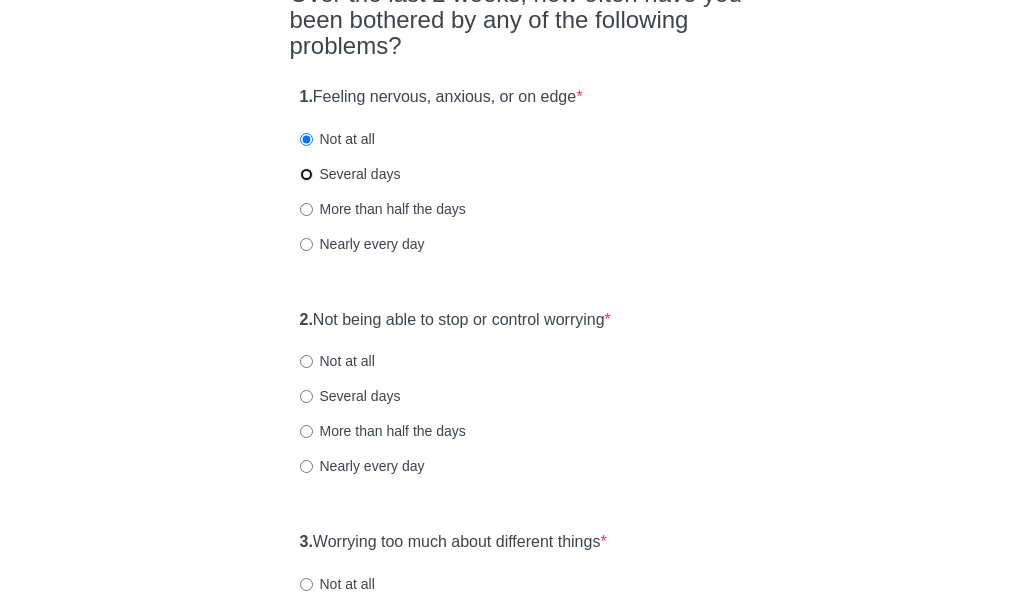 radio on "true" 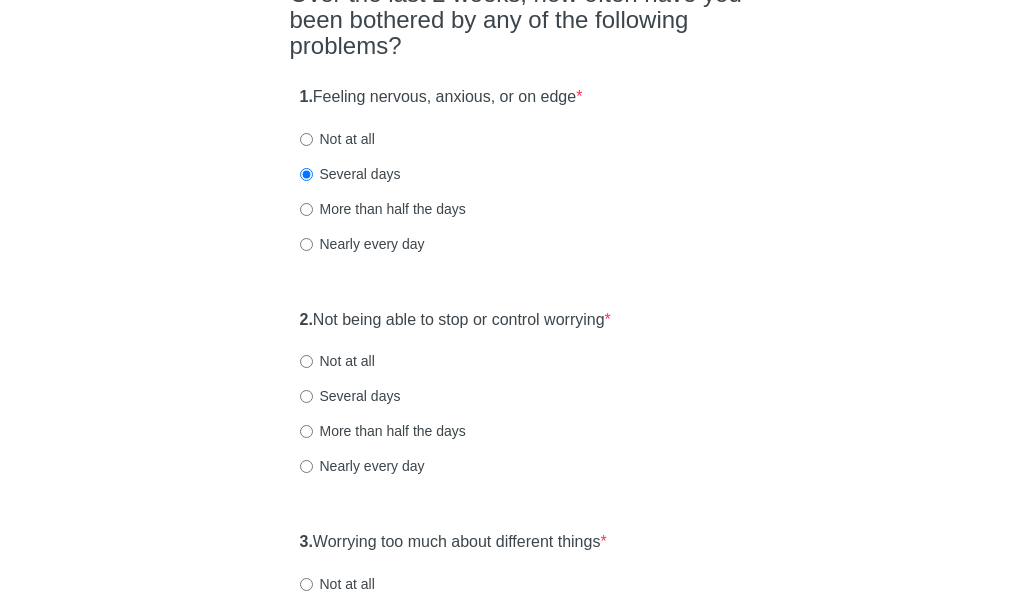 click on "Several days" at bounding box center (350, 396) 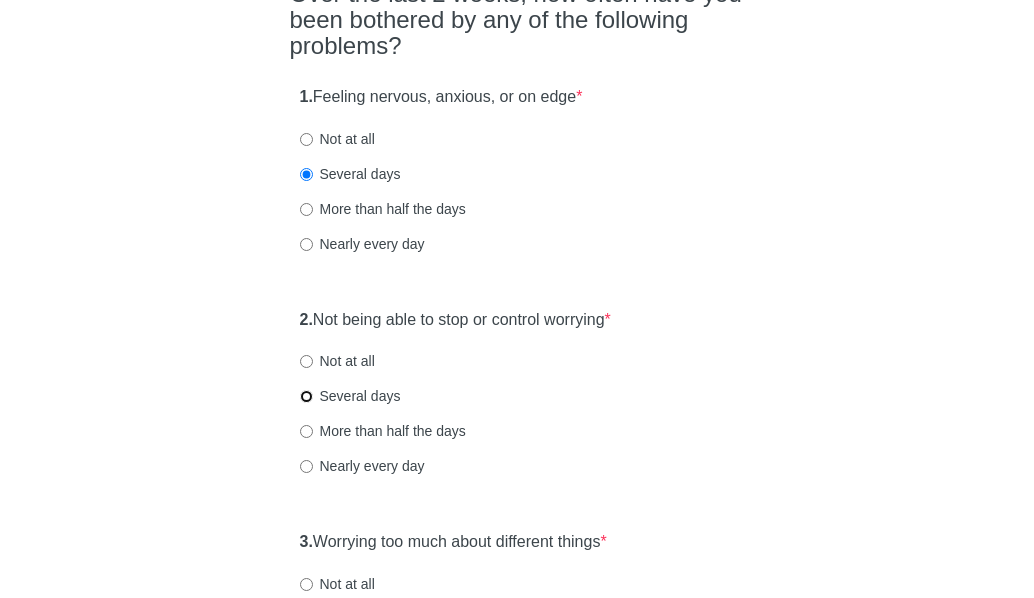 click on "Several days" at bounding box center [306, 396] 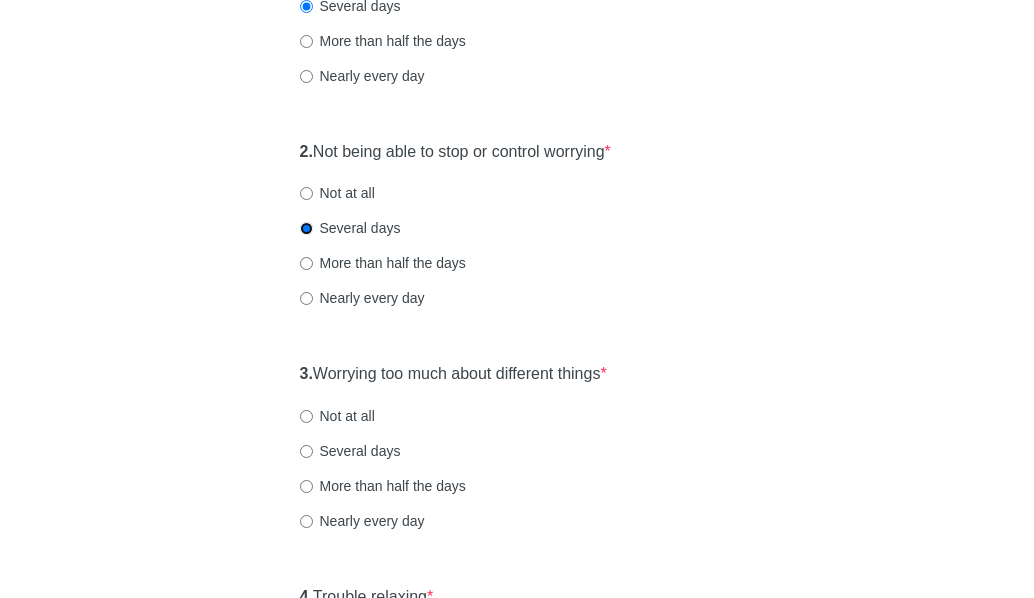 scroll, scrollTop: 400, scrollLeft: 0, axis: vertical 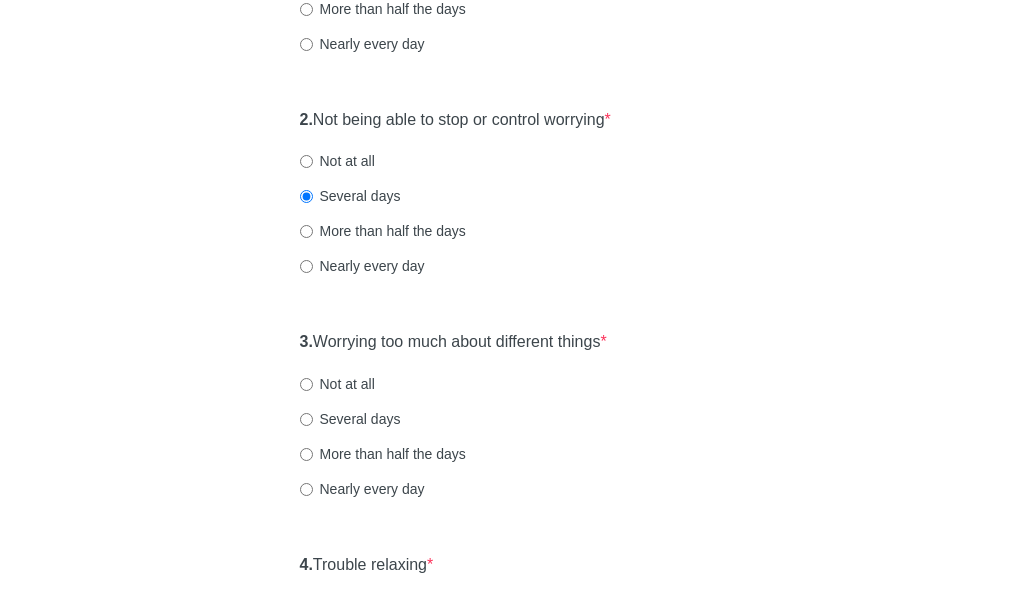 click on "Not at all" at bounding box center [337, 384] 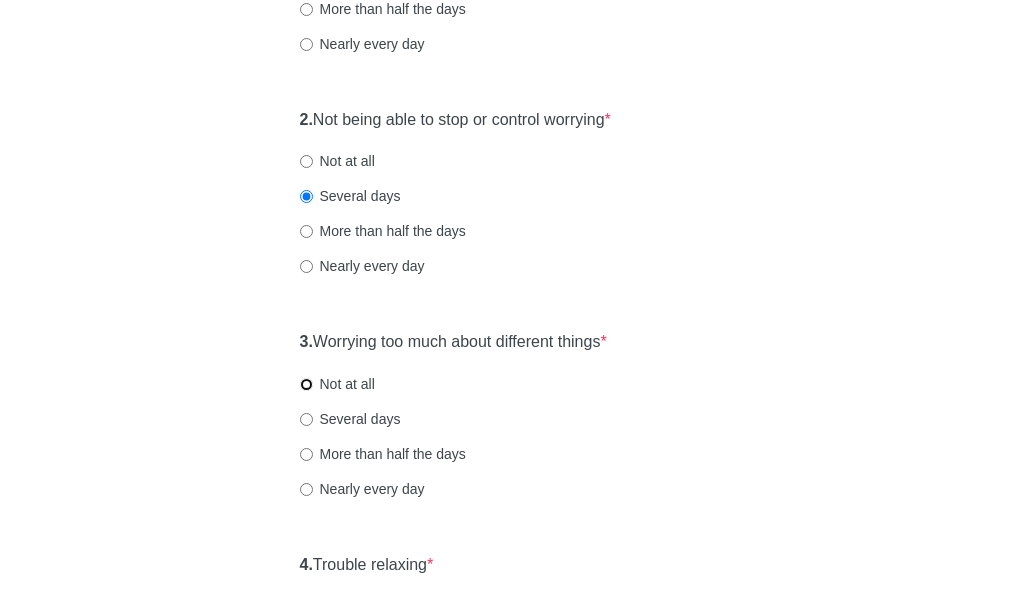 radio on "true" 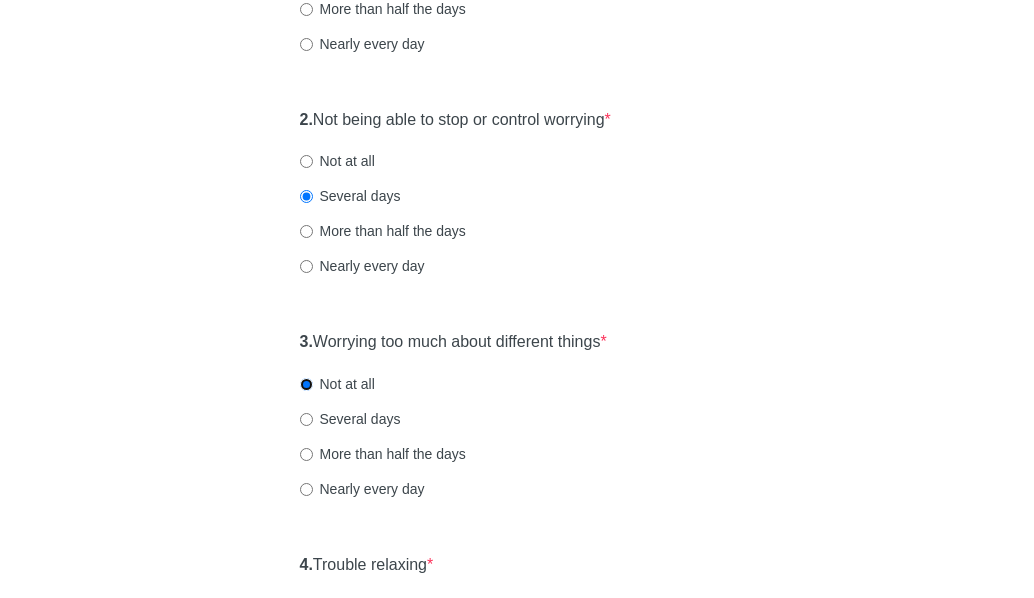 scroll, scrollTop: 500, scrollLeft: 0, axis: vertical 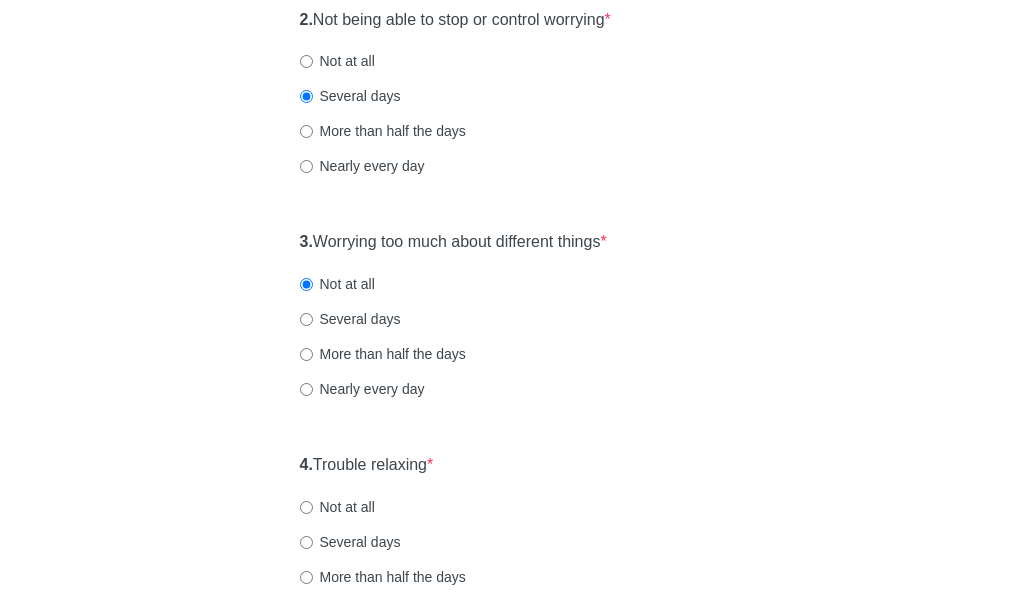click on "Several days" at bounding box center (350, 319) 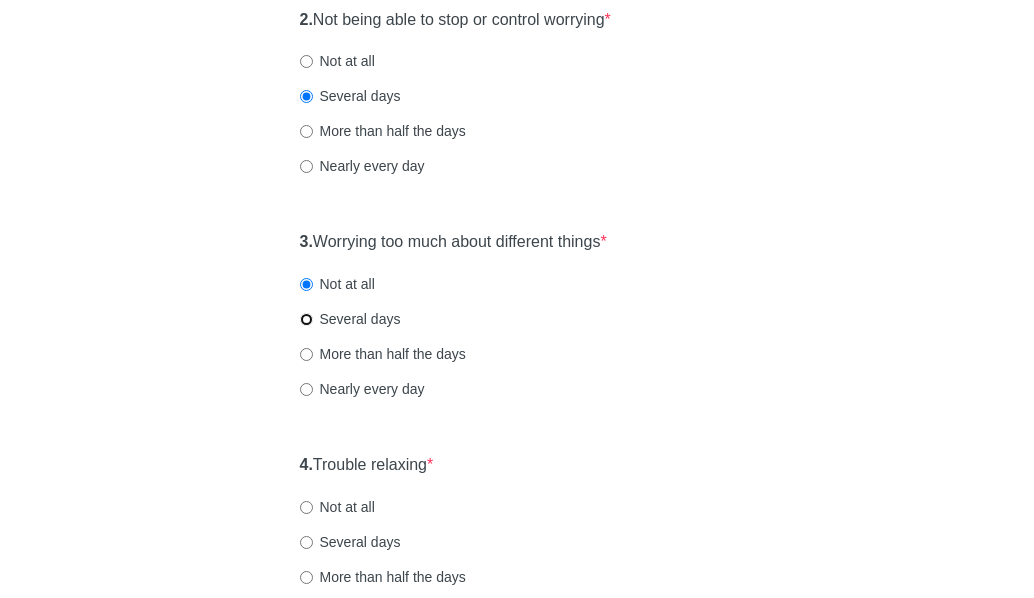 radio on "true" 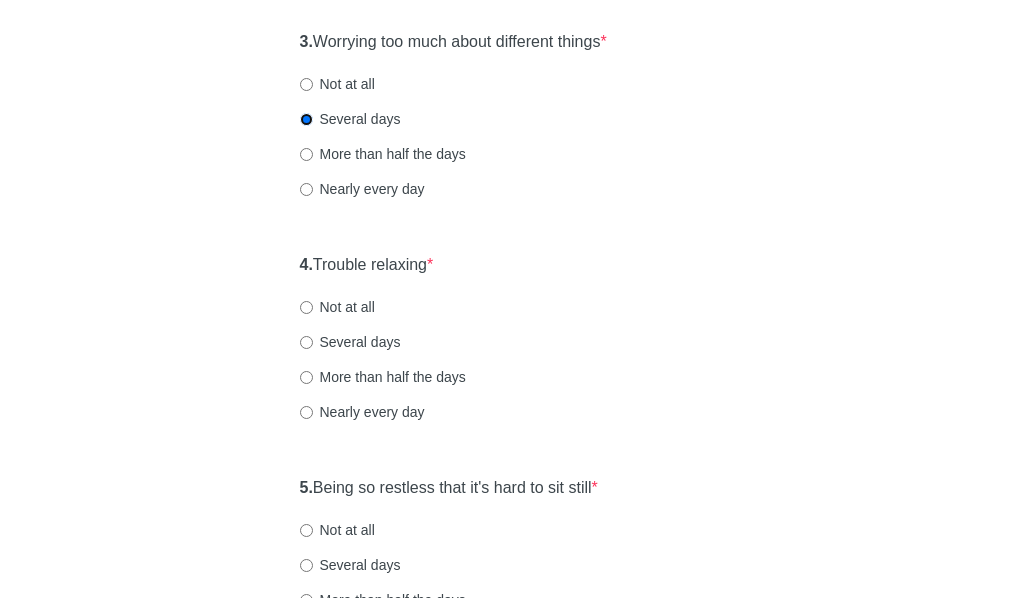 scroll, scrollTop: 800, scrollLeft: 0, axis: vertical 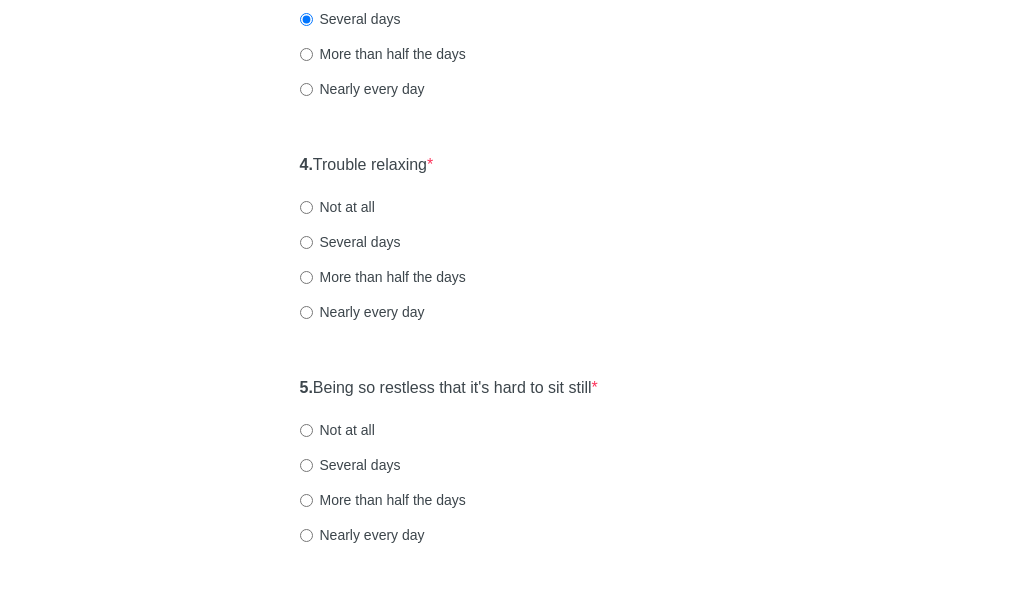 click on "Not at all" at bounding box center (337, 207) 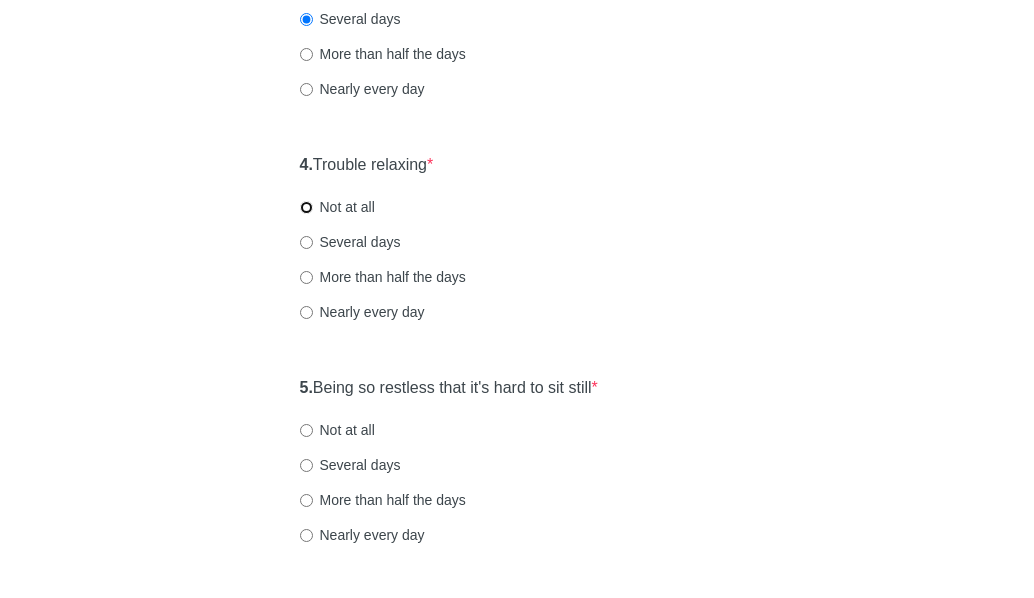 radio on "true" 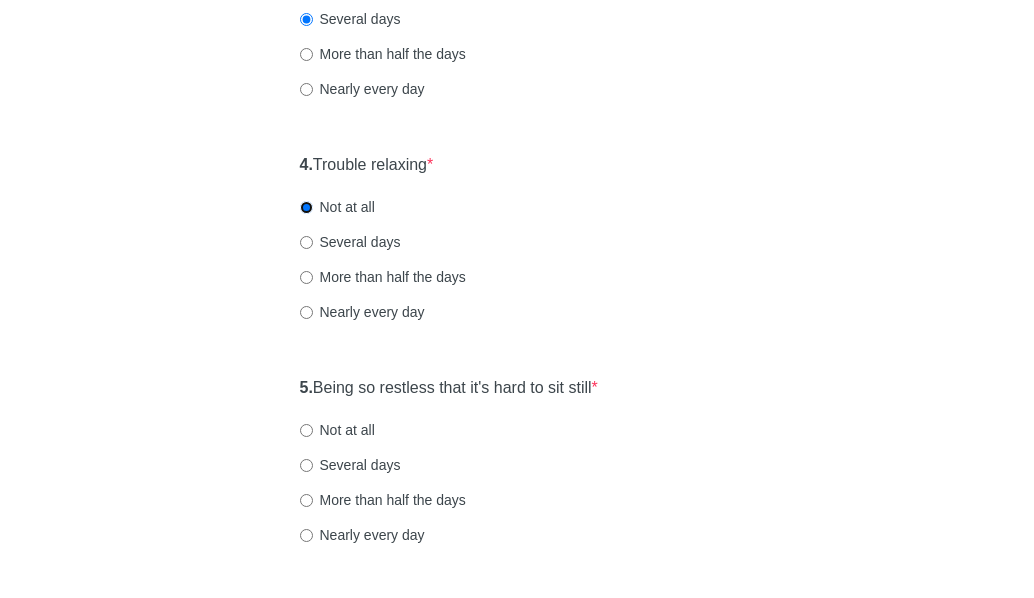 scroll, scrollTop: 900, scrollLeft: 0, axis: vertical 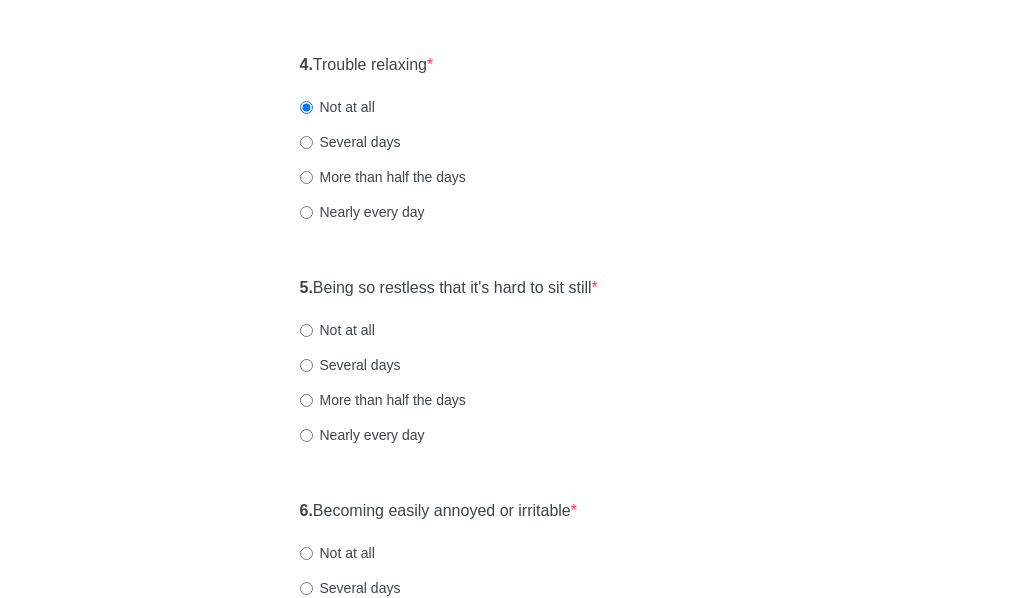 click on "4.  Trouble relaxing  * Not at all Several days More than half the days Nearly every day" at bounding box center [517, 148] 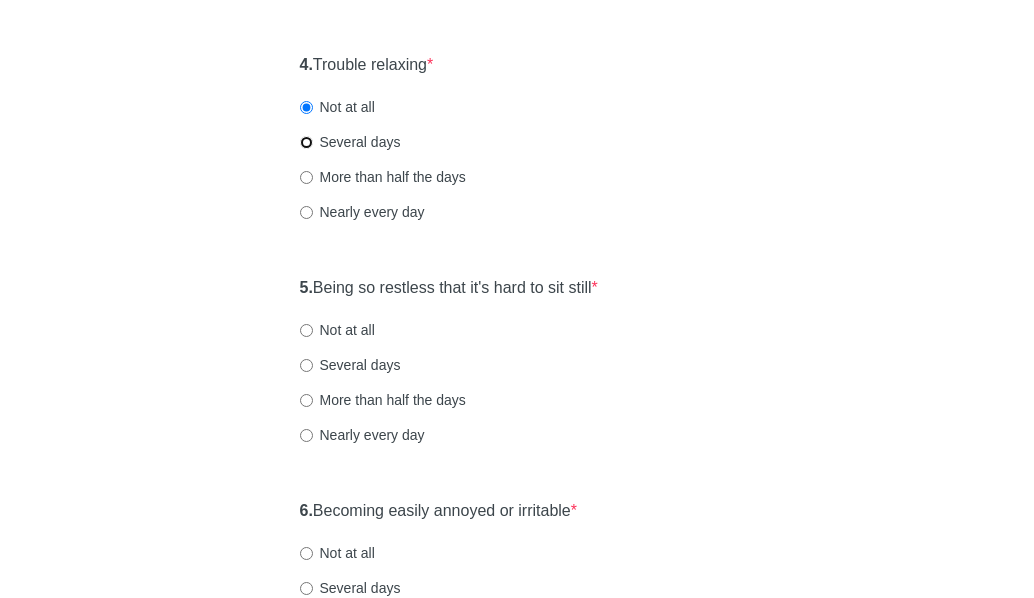 click on "Several days" at bounding box center [306, 142] 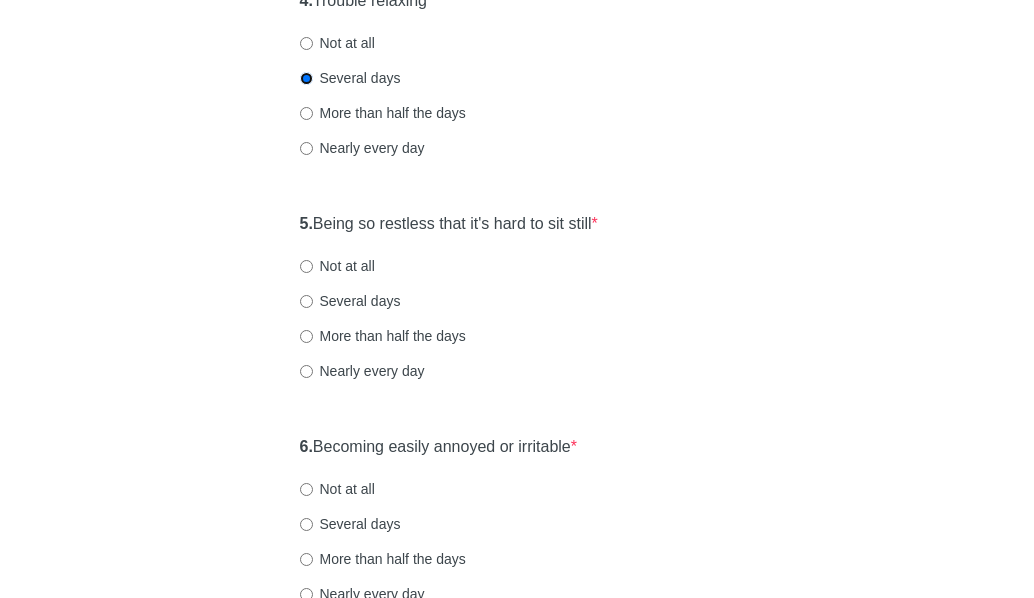 scroll, scrollTop: 1000, scrollLeft: 0, axis: vertical 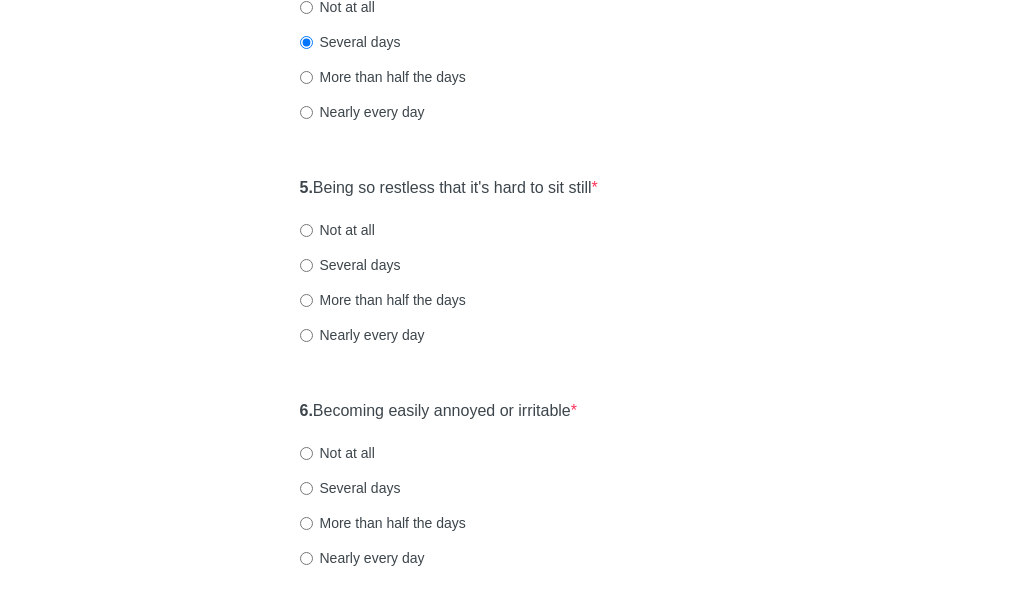 click on "Not at all" at bounding box center [337, 230] 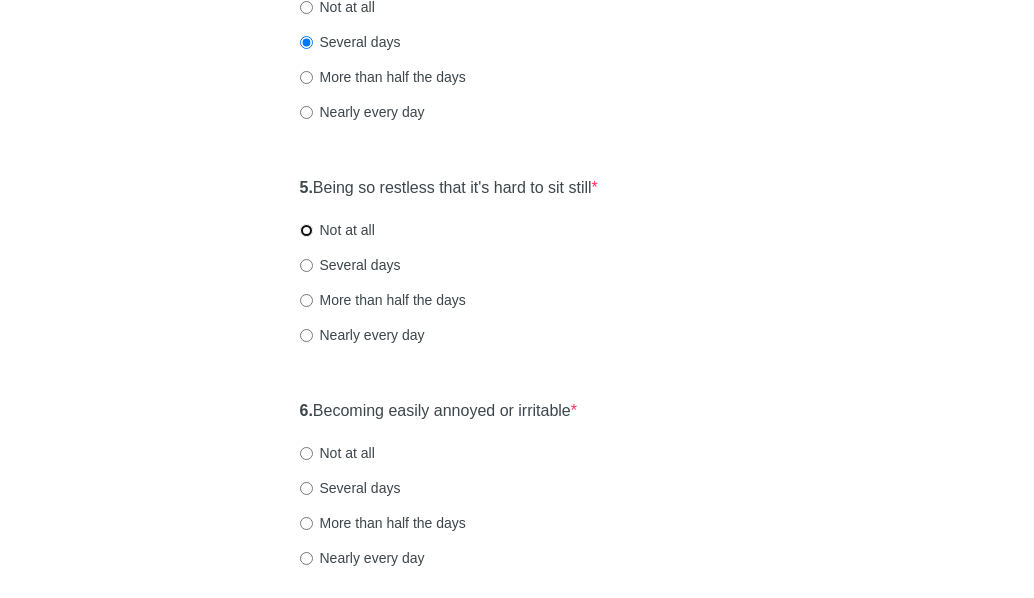 radio on "true" 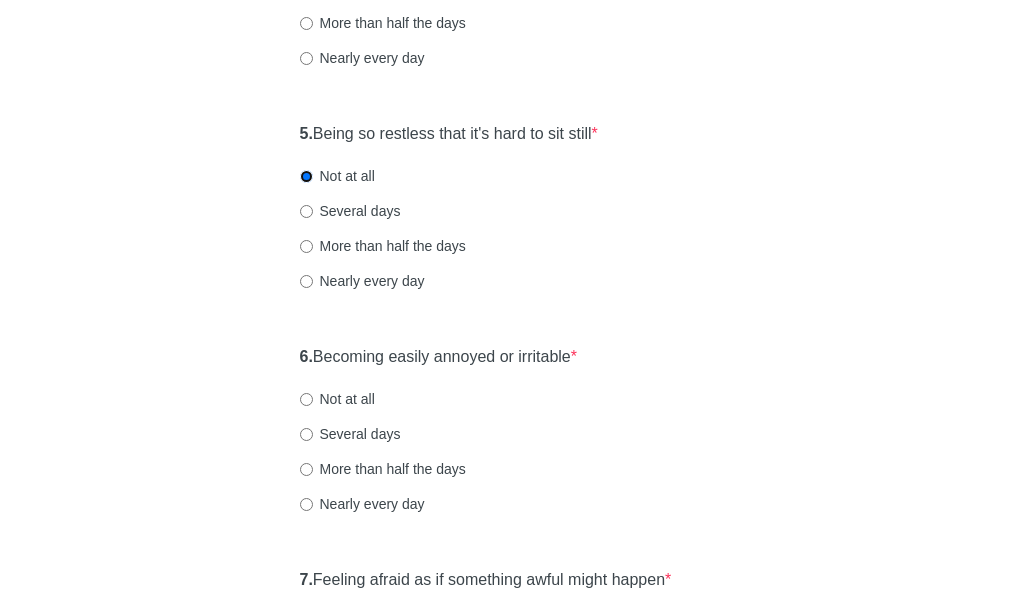 scroll, scrollTop: 1100, scrollLeft: 0, axis: vertical 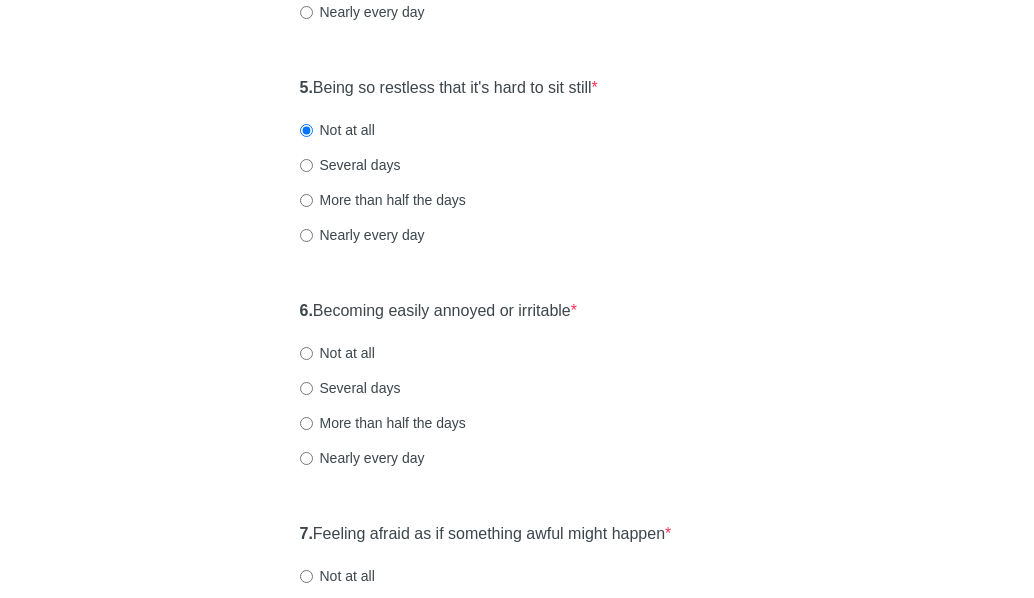 click on "6.  Becoming easily annoyed or irritable  * Not at all Several days More than half the days Nearly every day" at bounding box center [517, 394] 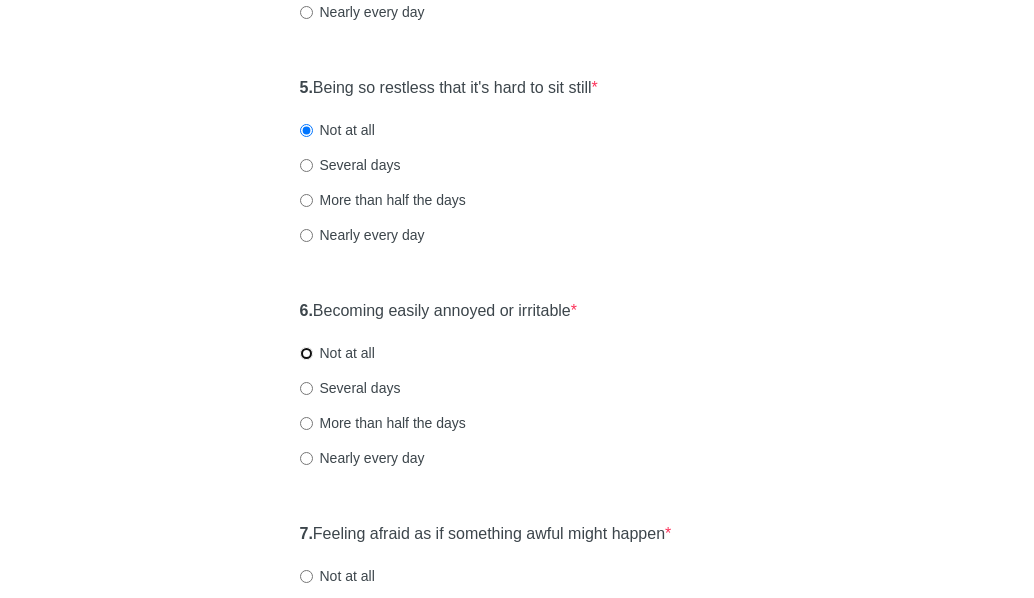 radio on "true" 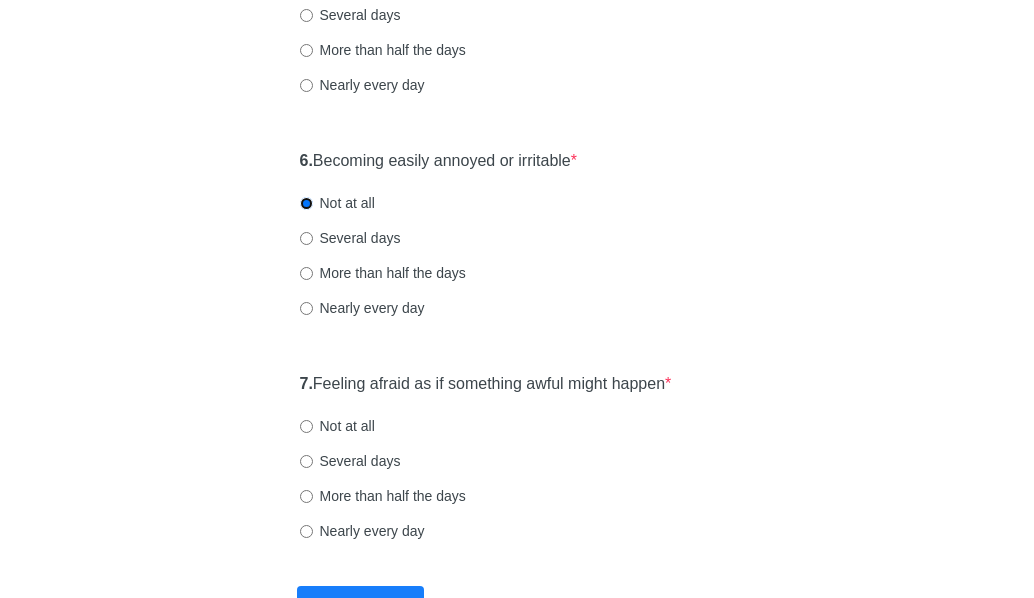 scroll, scrollTop: 1300, scrollLeft: 0, axis: vertical 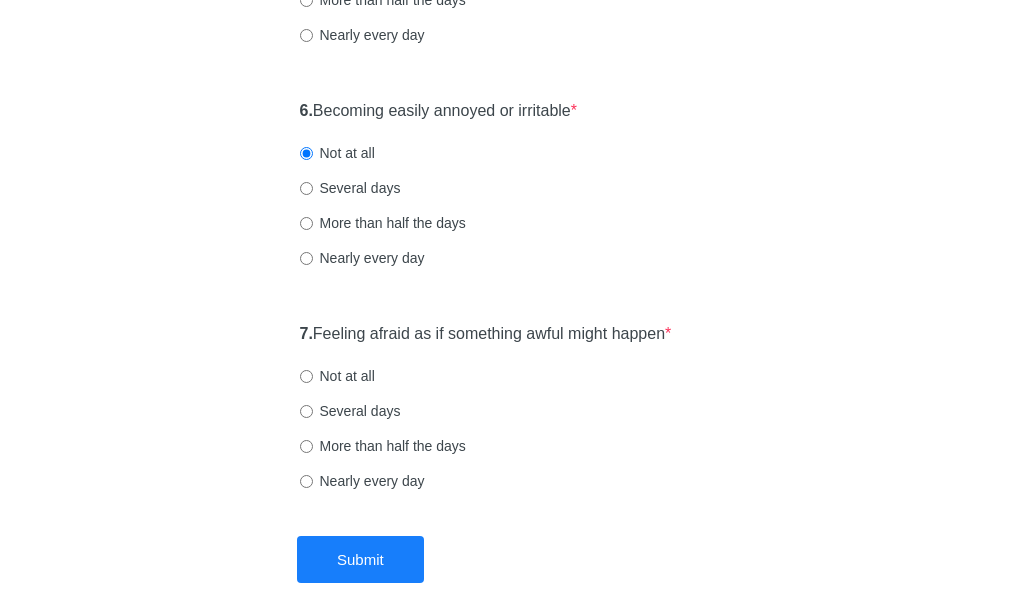 click on "Not at all" at bounding box center [337, 376] 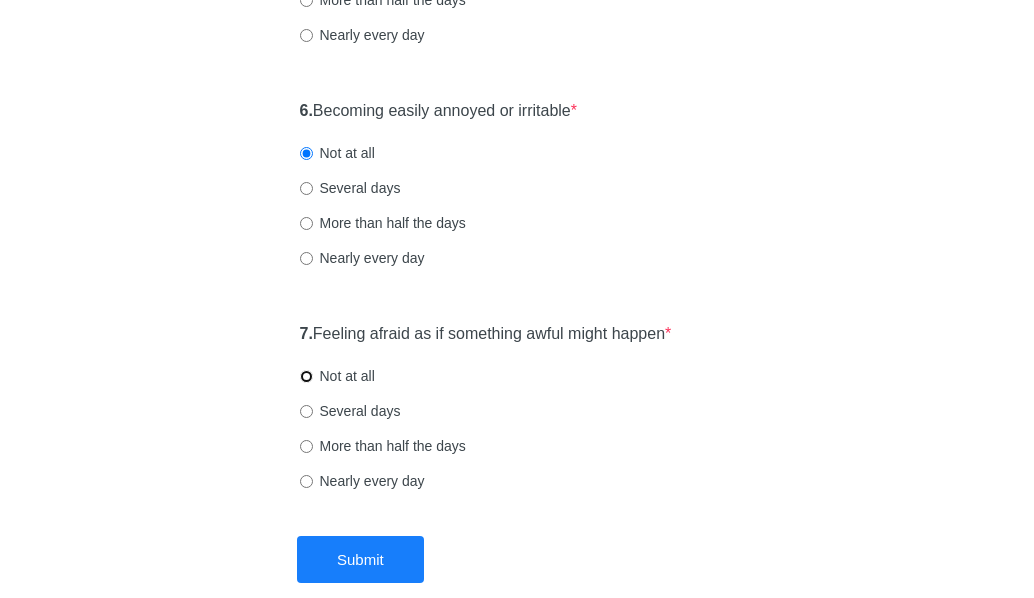 click on "Not at all" at bounding box center [306, 376] 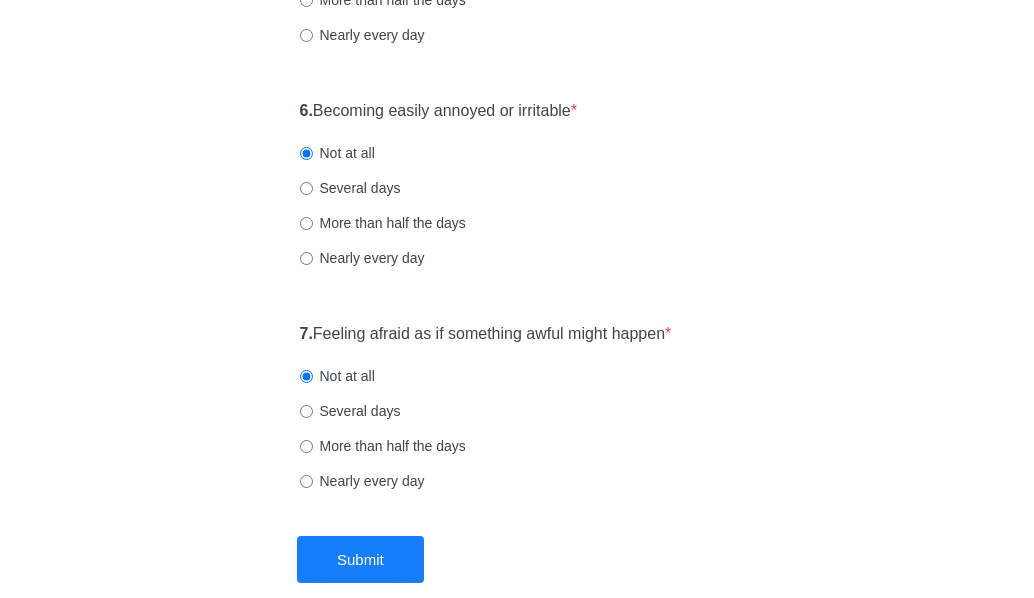 click on "Several days" at bounding box center (350, 188) 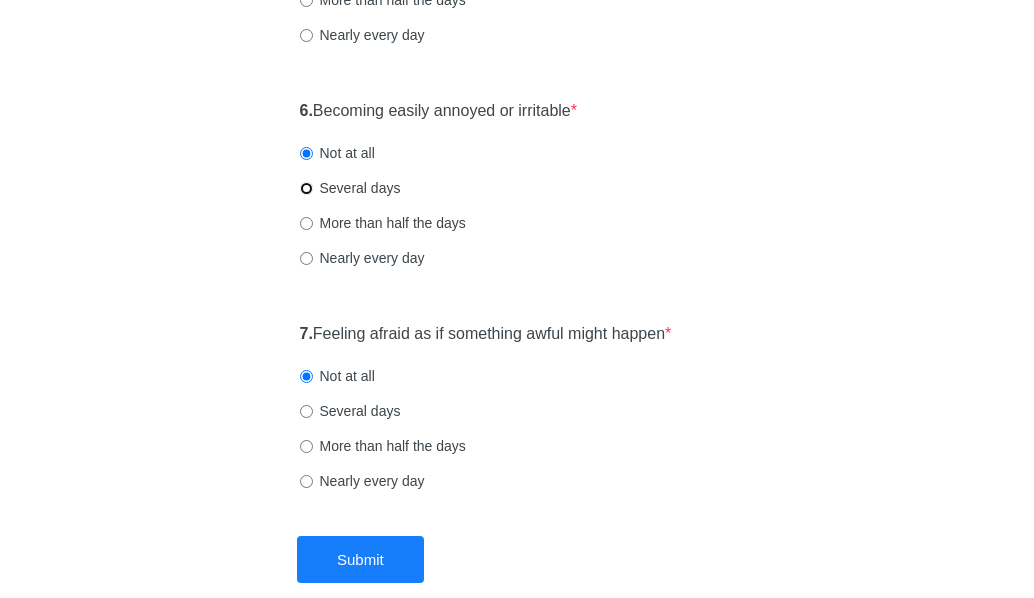 click on "Several days" at bounding box center [306, 188] 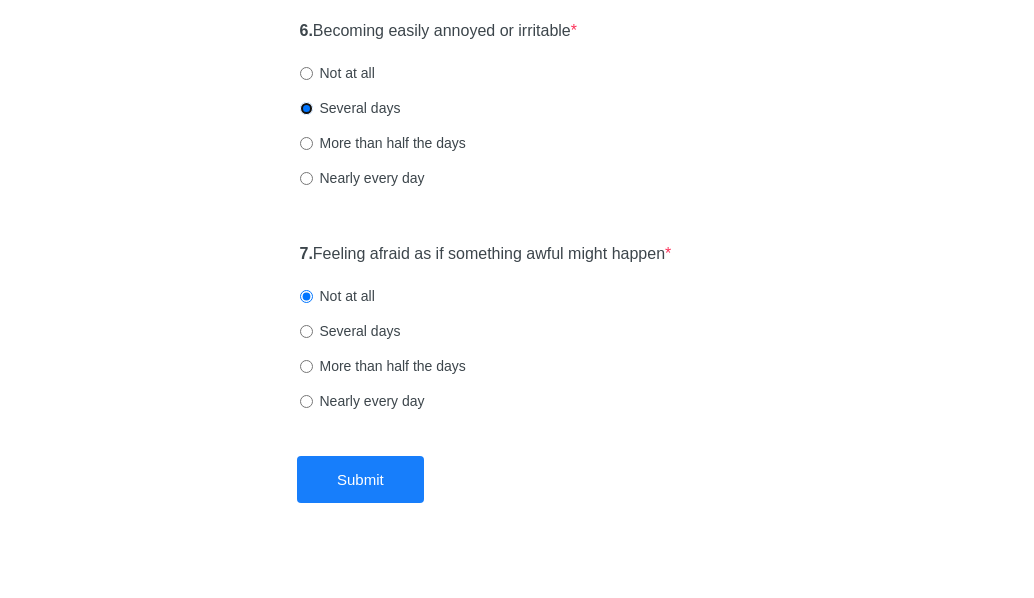 scroll, scrollTop: 1400, scrollLeft: 0, axis: vertical 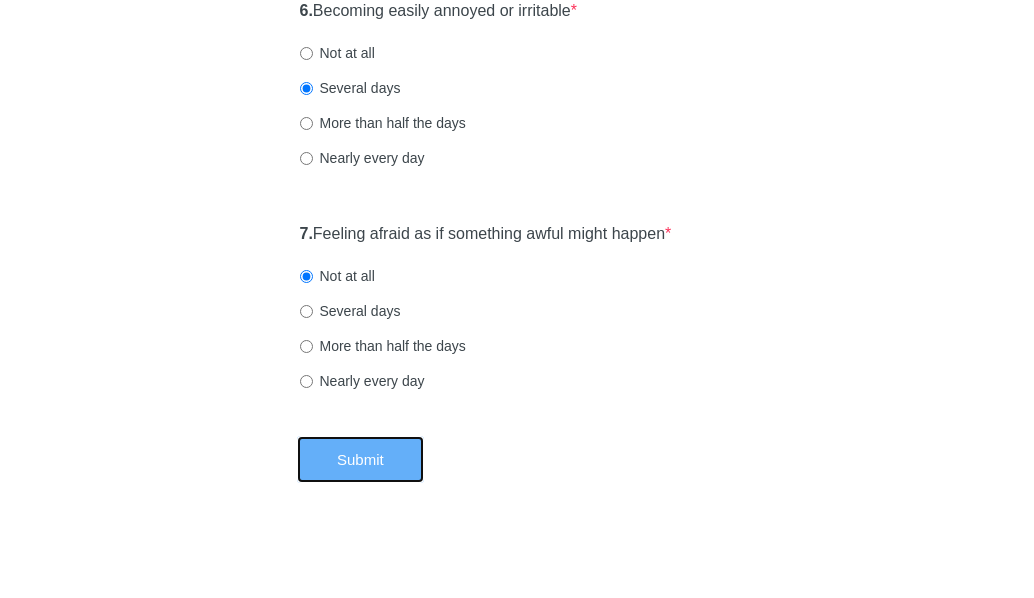 click on "Submit" at bounding box center (360, 459) 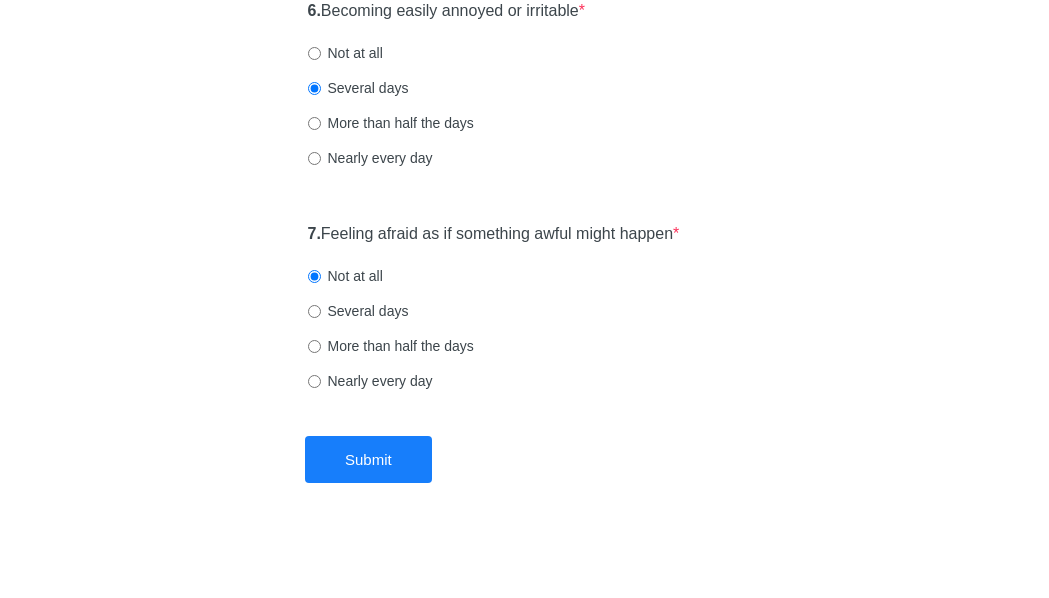 scroll, scrollTop: 0, scrollLeft: 0, axis: both 